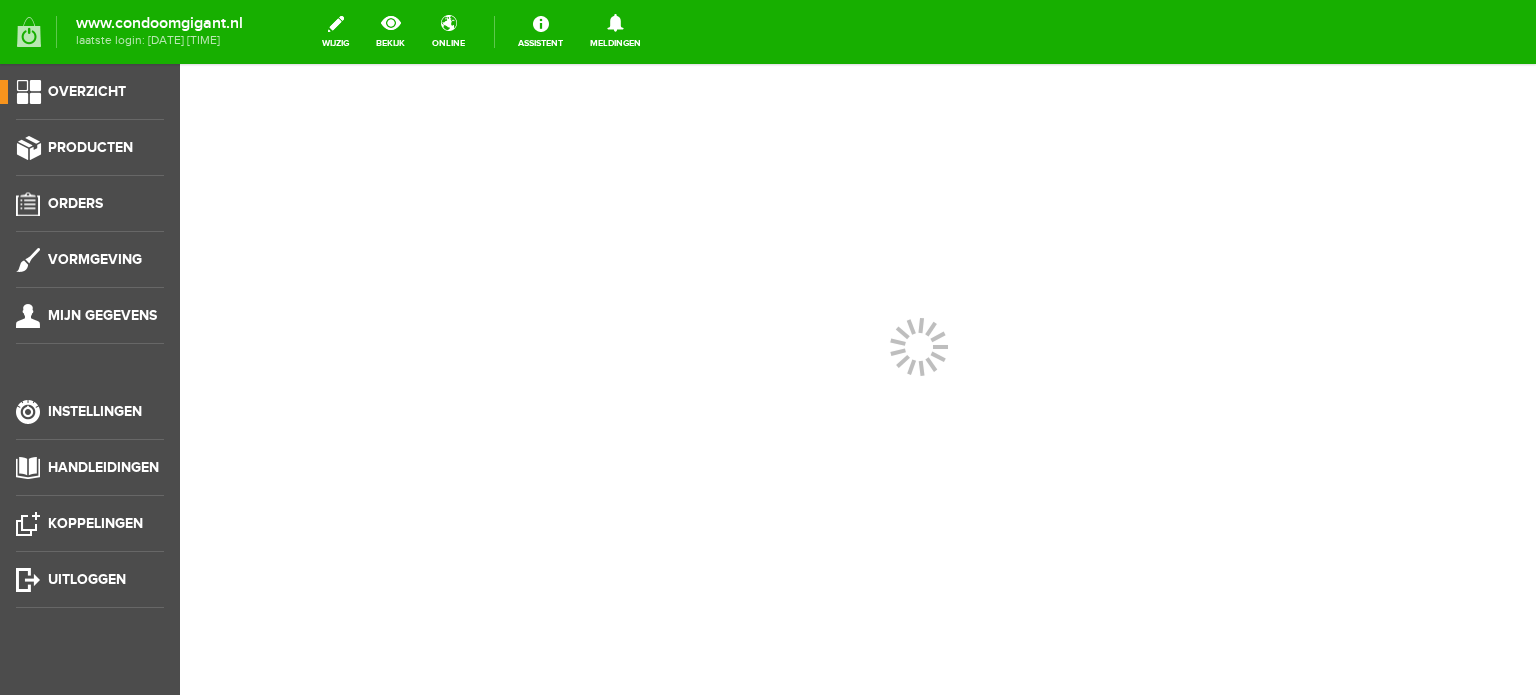scroll, scrollTop: 0, scrollLeft: 0, axis: both 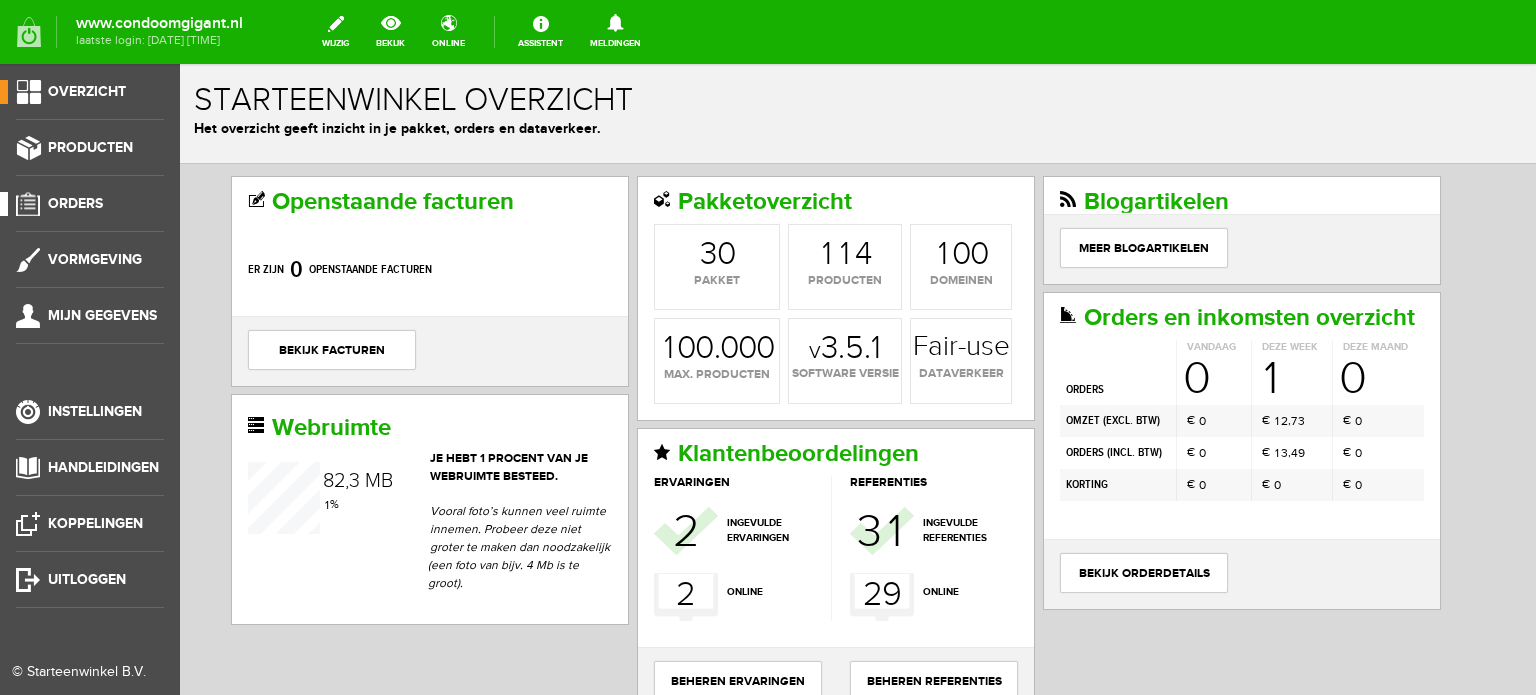click on "Orders" at bounding box center (75, 203) 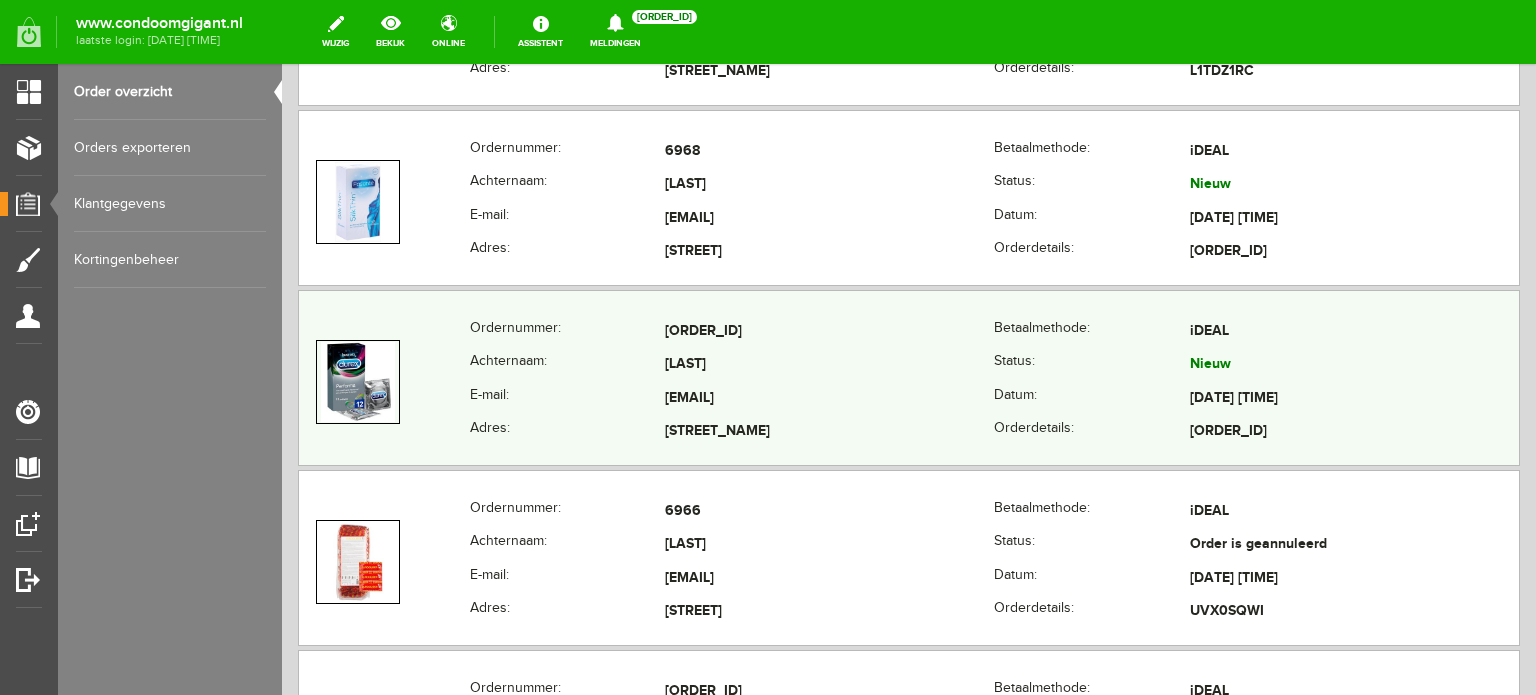 scroll, scrollTop: 800, scrollLeft: 0, axis: vertical 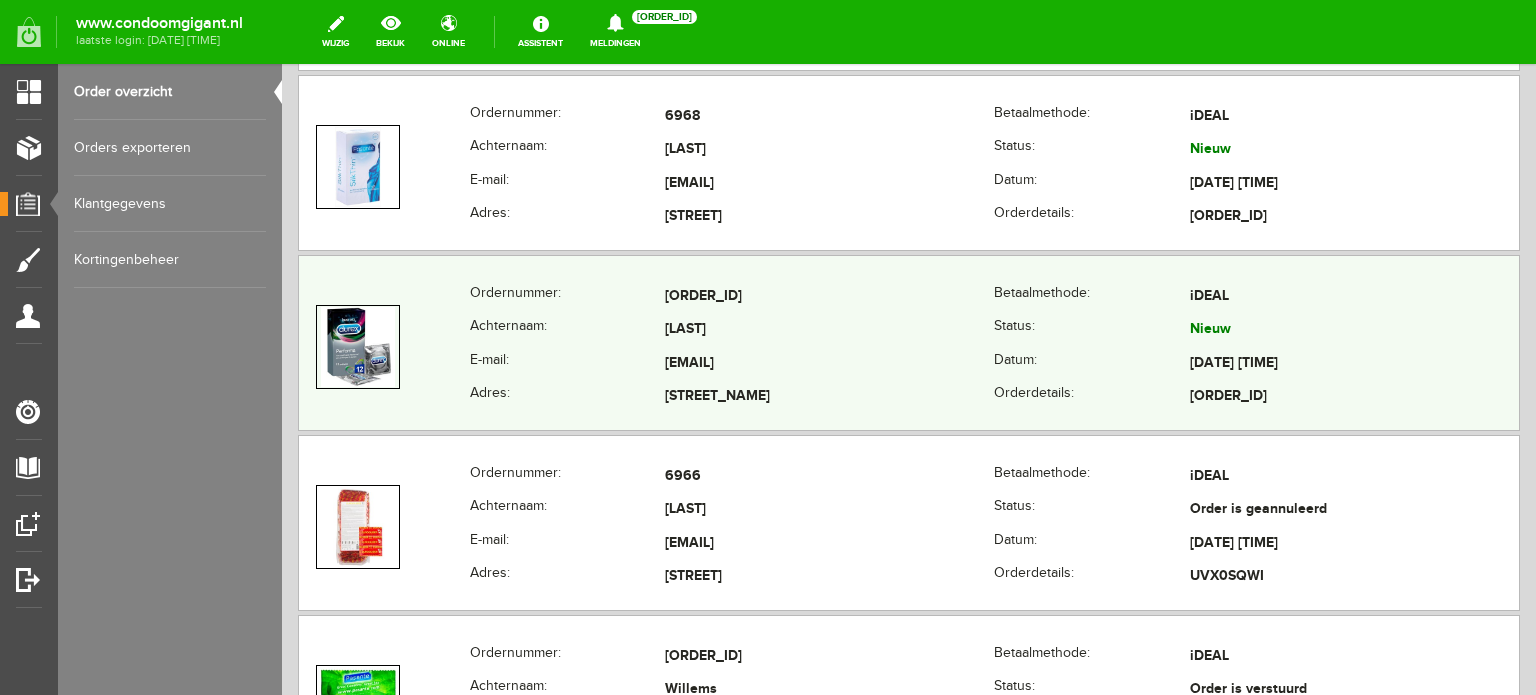 click on "sandijk" at bounding box center (829, 331) 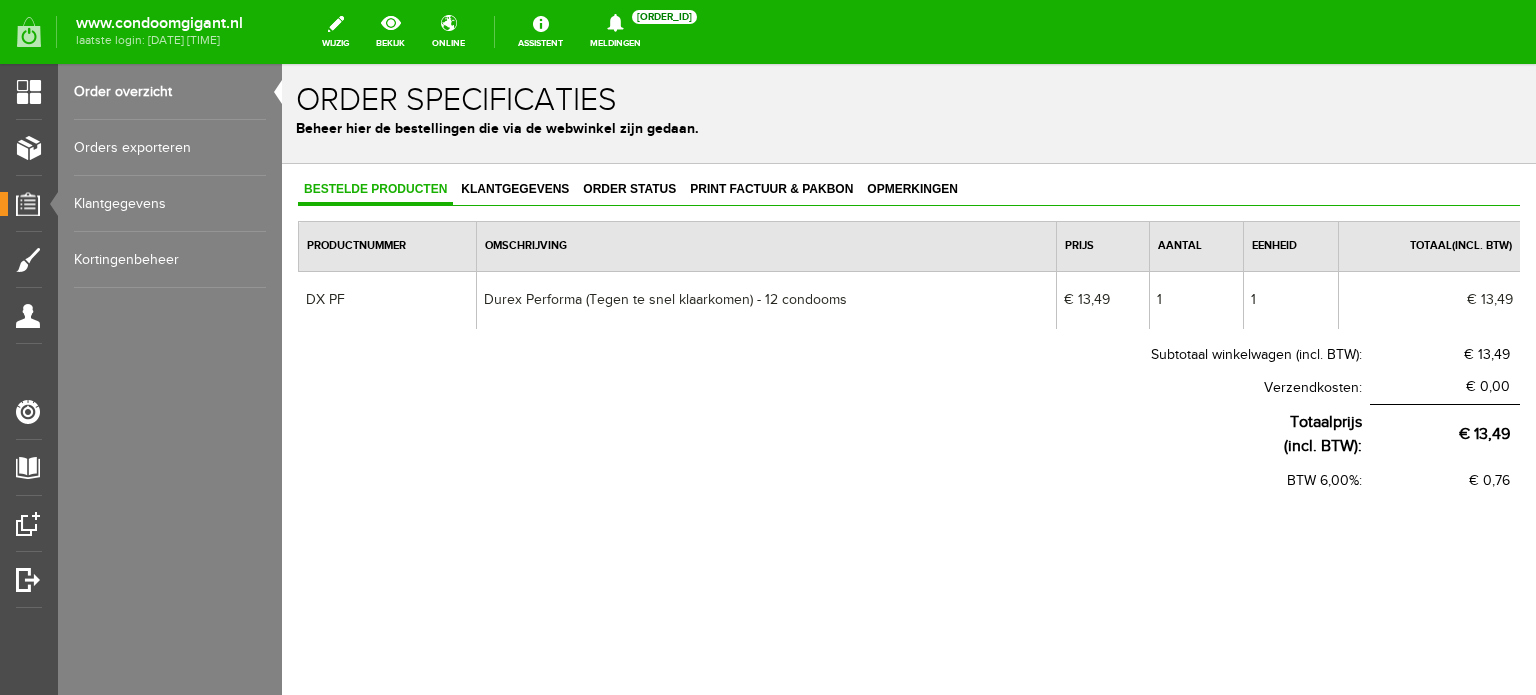 scroll, scrollTop: 0, scrollLeft: 0, axis: both 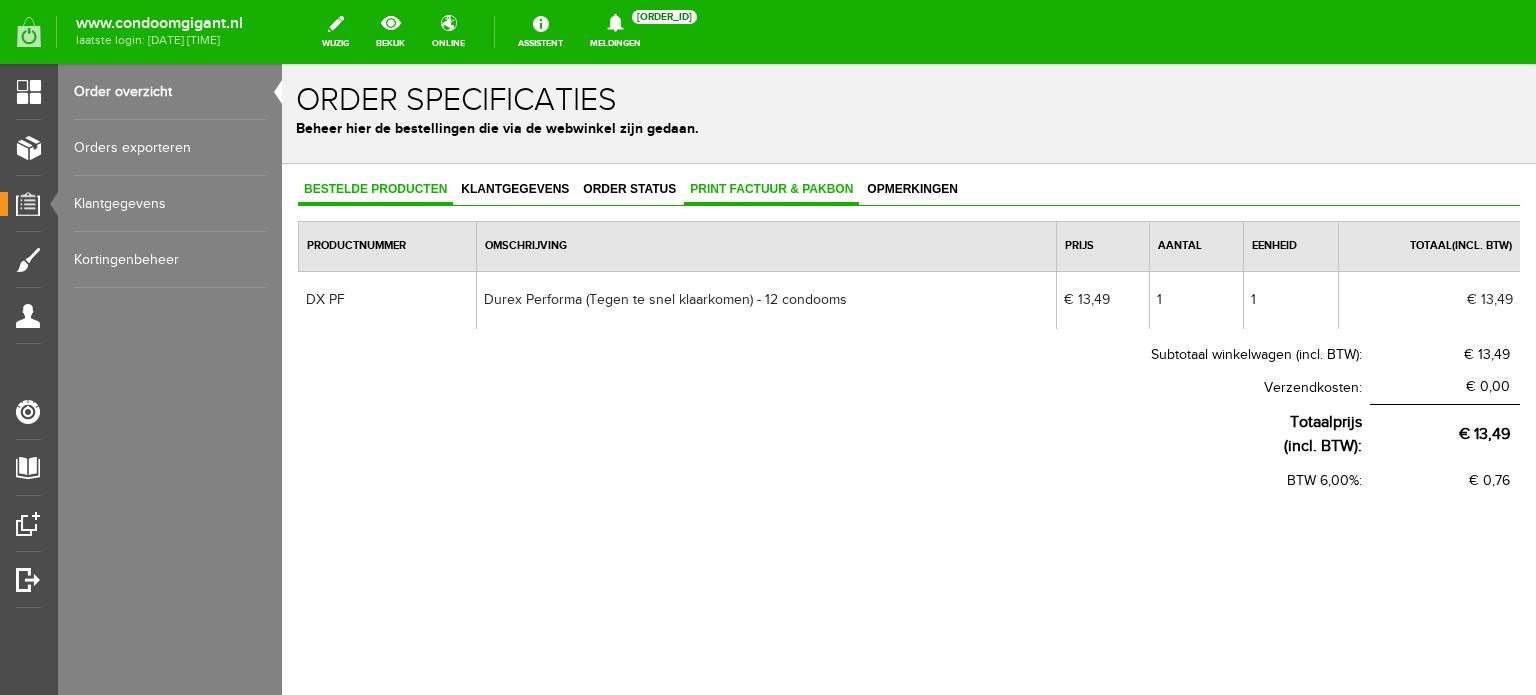 click on "Print factuur & pakbon" at bounding box center [771, 189] 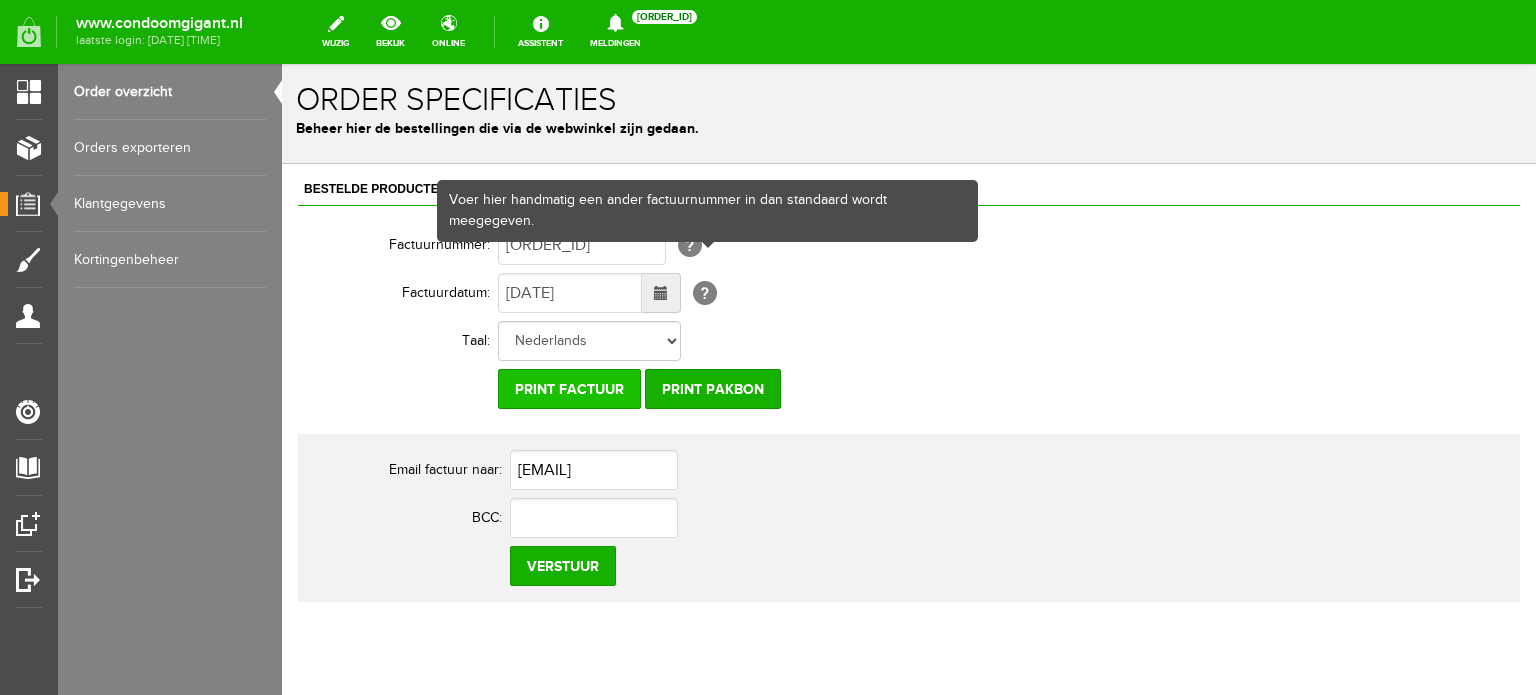 click on "Print factuur" at bounding box center (569, 389) 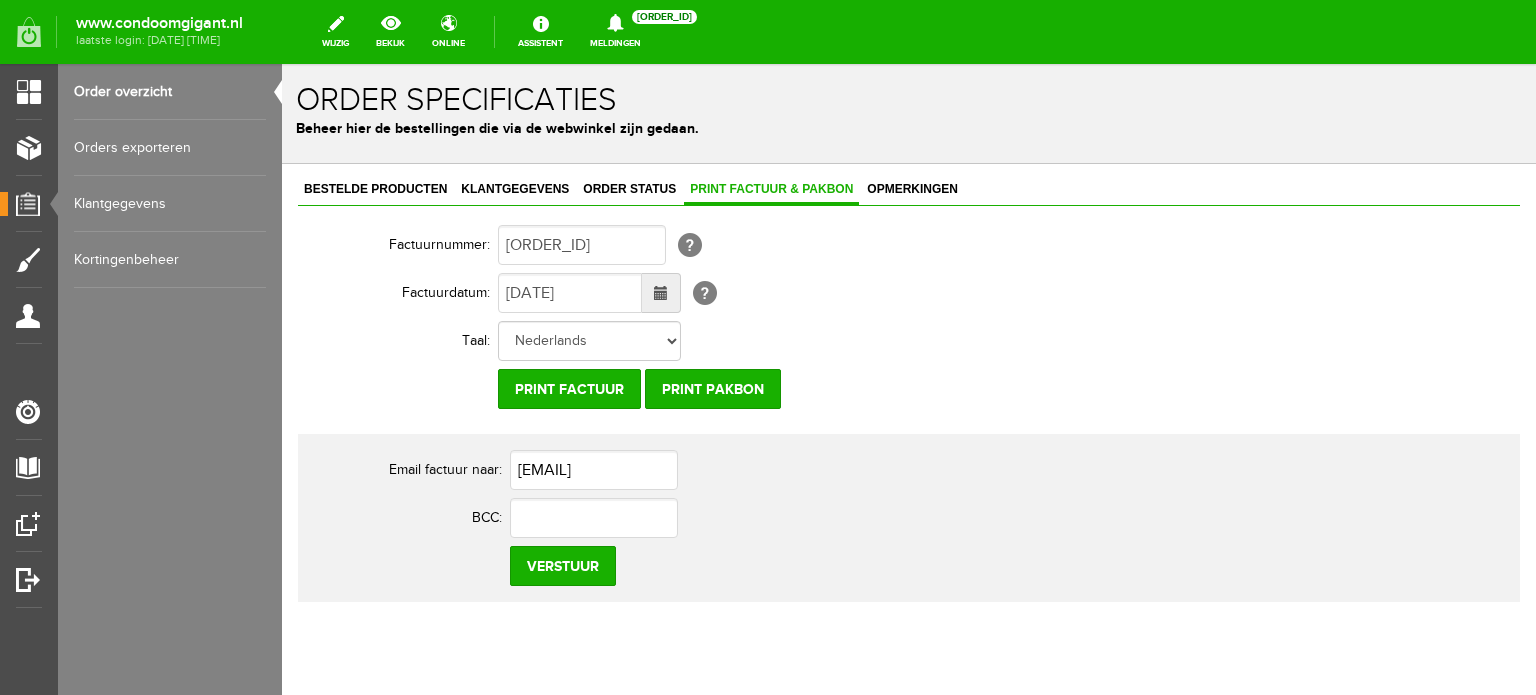 click on "Bestelde producten Klantgegevens Order status Print factuur & pakbon Opmerkingen
Productnummer Omschrijving Prijs Aantal Eenheid Totaal(incl. BTW) Totaal(excl. BTW)
DX PF Durex Performa (Tegen te snel klaarkomen) - 12 condooms € 13,49 1 1 € 13,49 € 12,73
Subtotaal winkelwagen (incl. BTW):
€ 13,49
Verzendkosten:
€ 0,00
Totaalprijs (incl. BTW):
€ 13,49
BTW
6,00%:
€ 0,76
Ordergegevens
van" at bounding box center [909, 458] 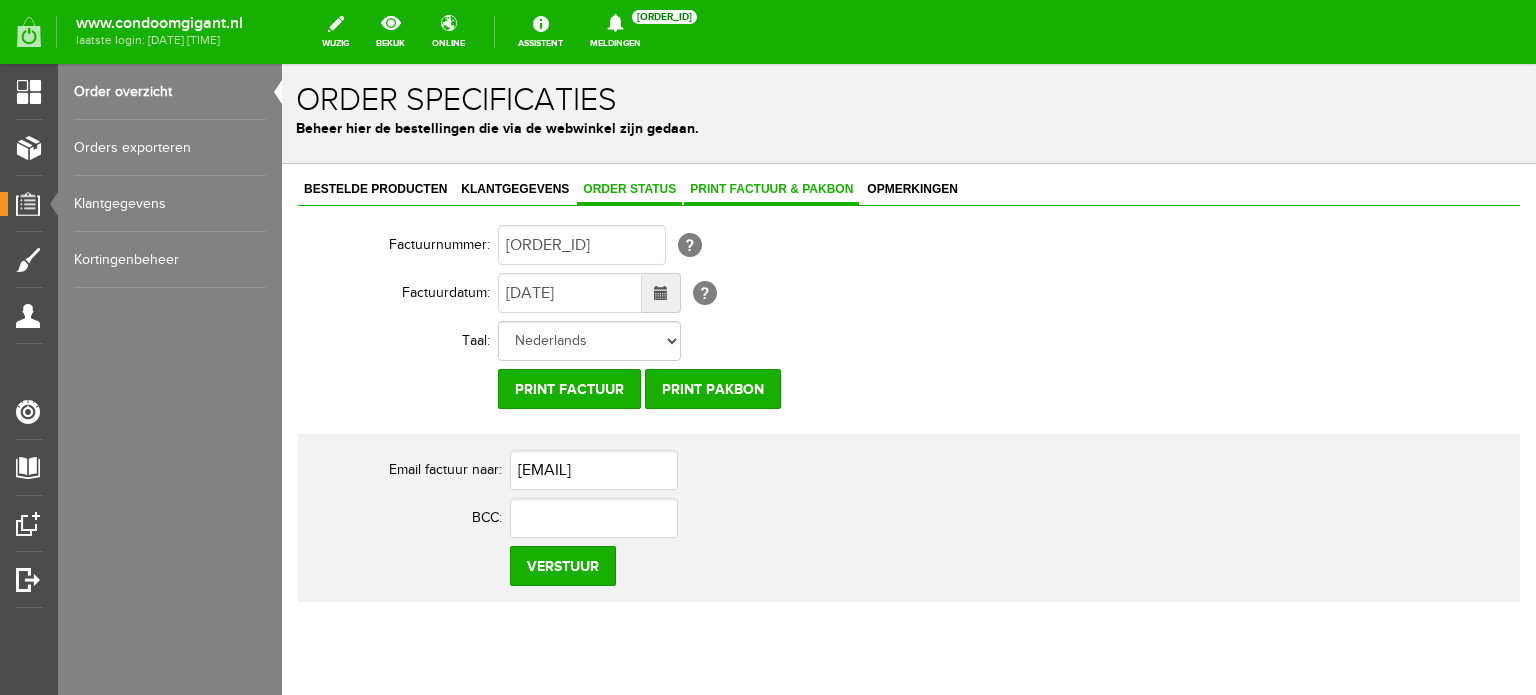 click on "Order status" at bounding box center (629, 189) 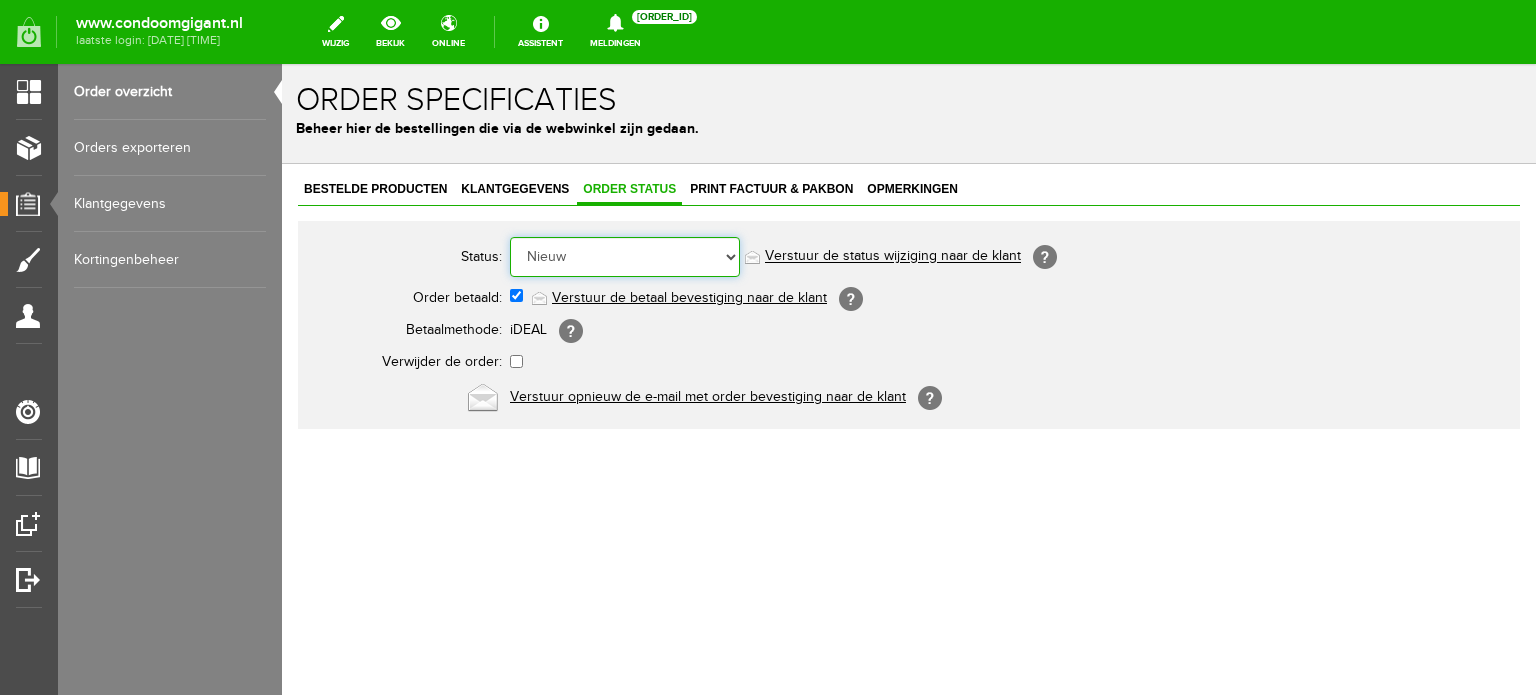 click on "Order in behandeling
Nieuw
Order in behandeling
Wacht op leverancier
Wacht op betaling
Order is verstuurd
Order is geleverd
Order is geannuleerd
Betaald bedrag is niet correct
Order is geleverd bij de buren
Order gereed om op te halen
Reserveringen
Klaar voor verzending
Retour order" at bounding box center [625, 257] 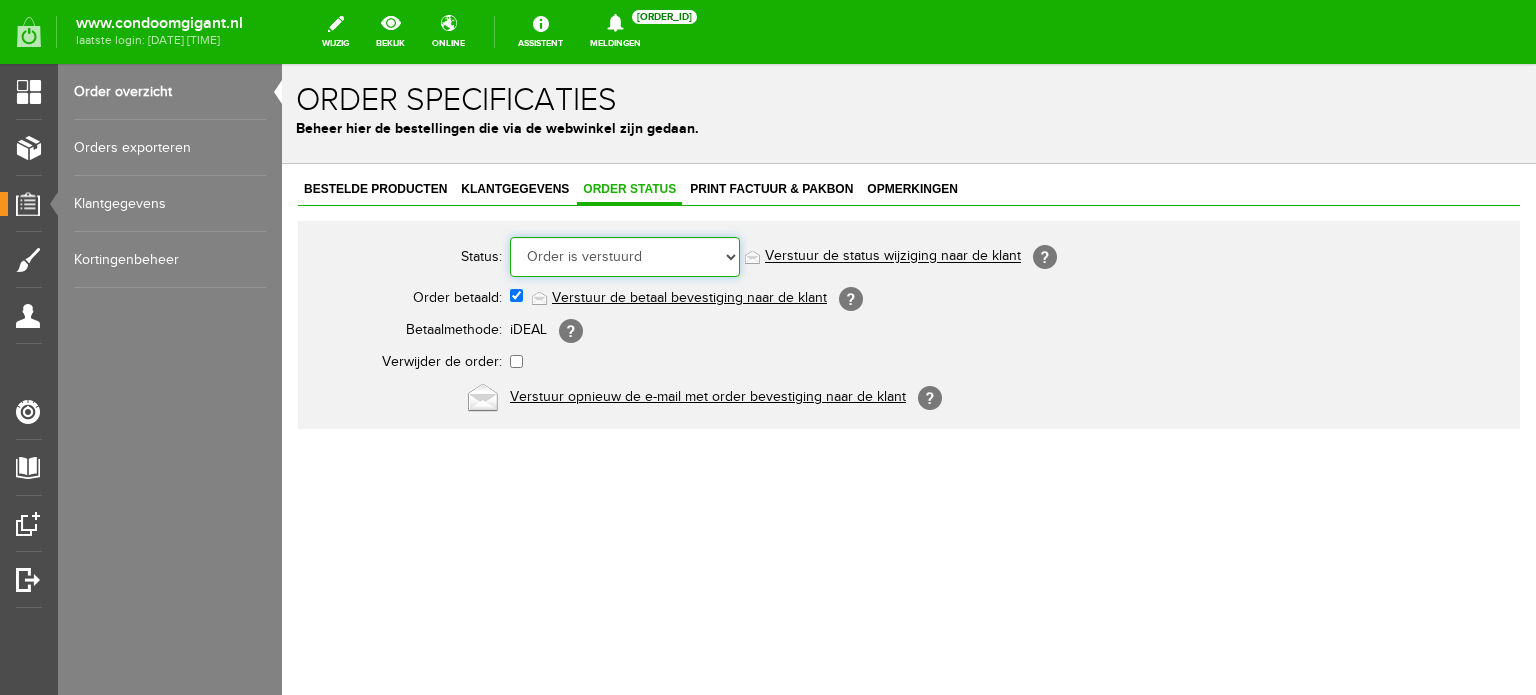 click on "Order in behandeling
Nieuw
Order in behandeling
Wacht op leverancier
Wacht op betaling
Order is verstuurd
Order is geleverd
Order is geannuleerd
Betaald bedrag is niet correct
Order is geleverd bij de buren
Order gereed om op te halen
Reserveringen
Klaar voor verzending
Retour order" at bounding box center (625, 257) 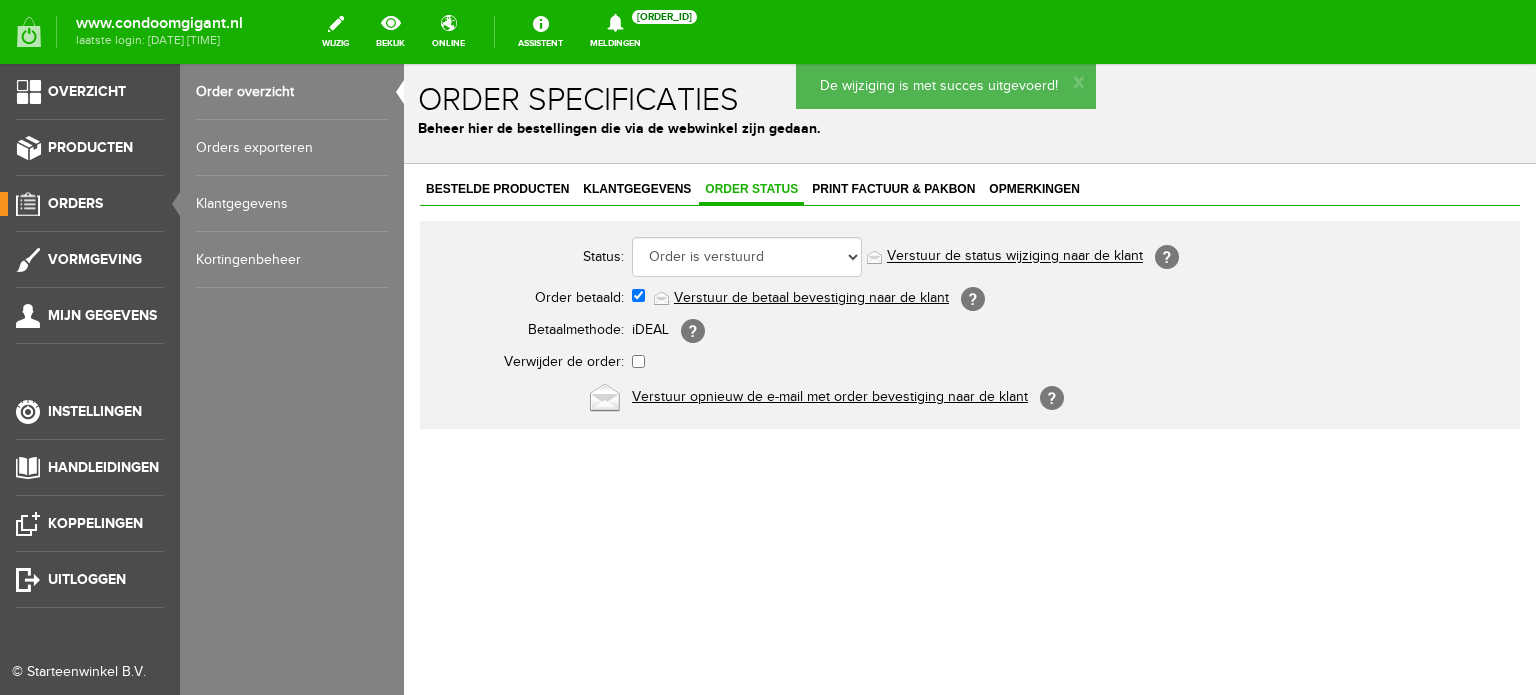 click on "Order overzicht" at bounding box center [292, 92] 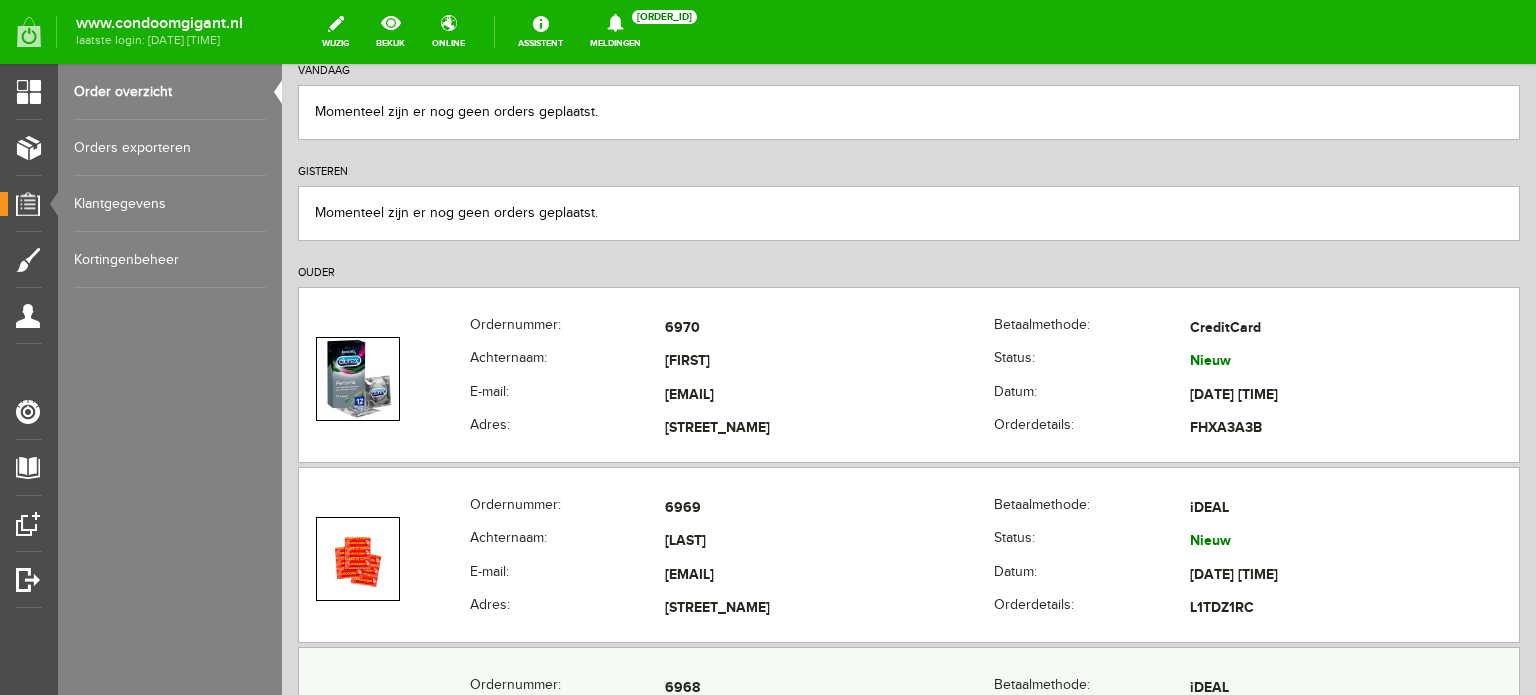 scroll, scrollTop: 500, scrollLeft: 0, axis: vertical 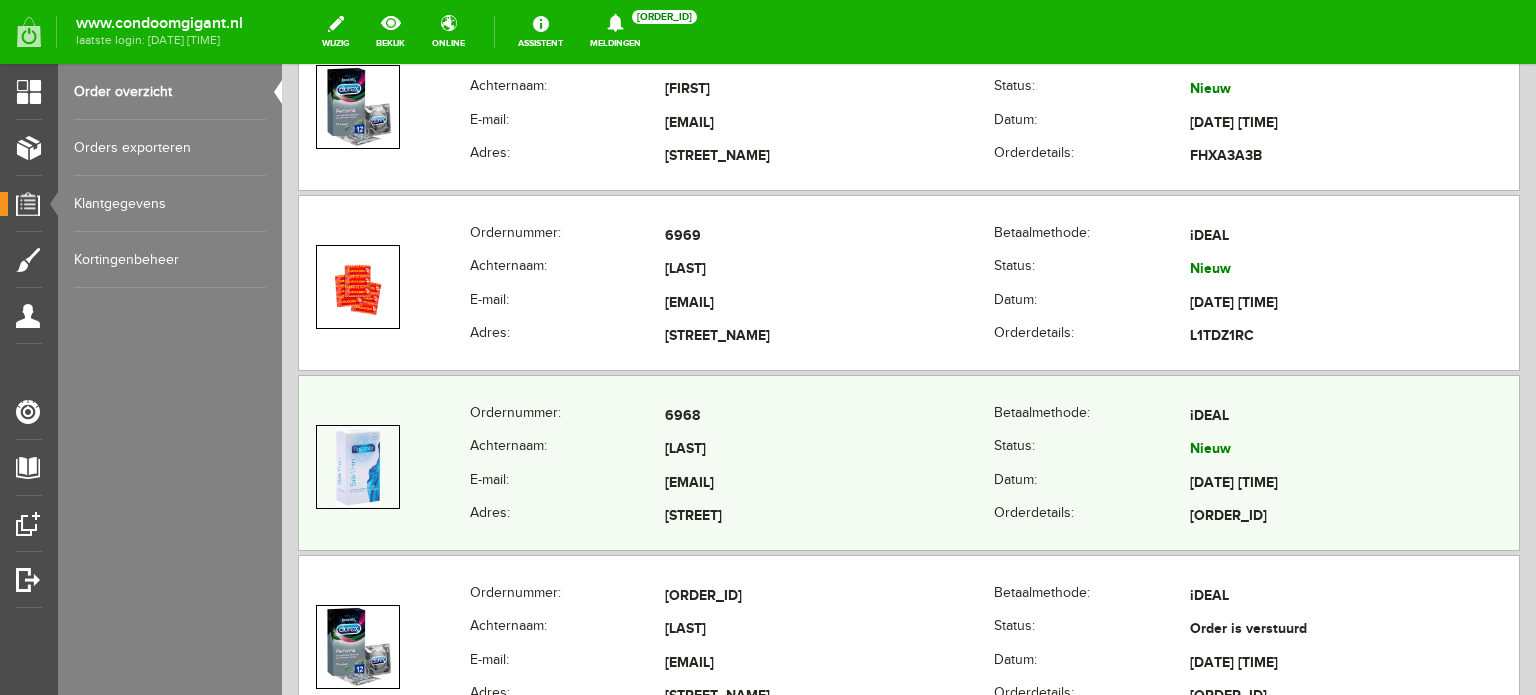 click on "[LAST]" at bounding box center (829, 451) 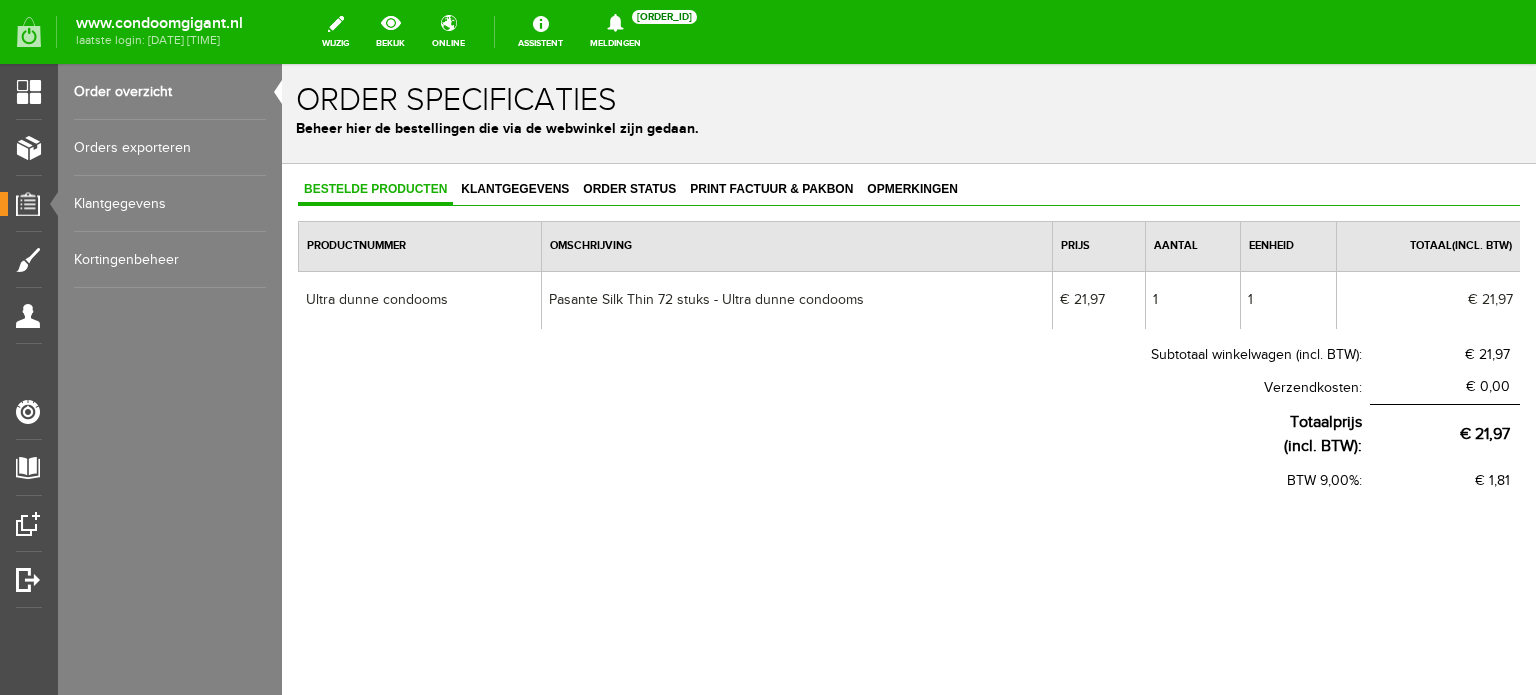 scroll, scrollTop: 0, scrollLeft: 0, axis: both 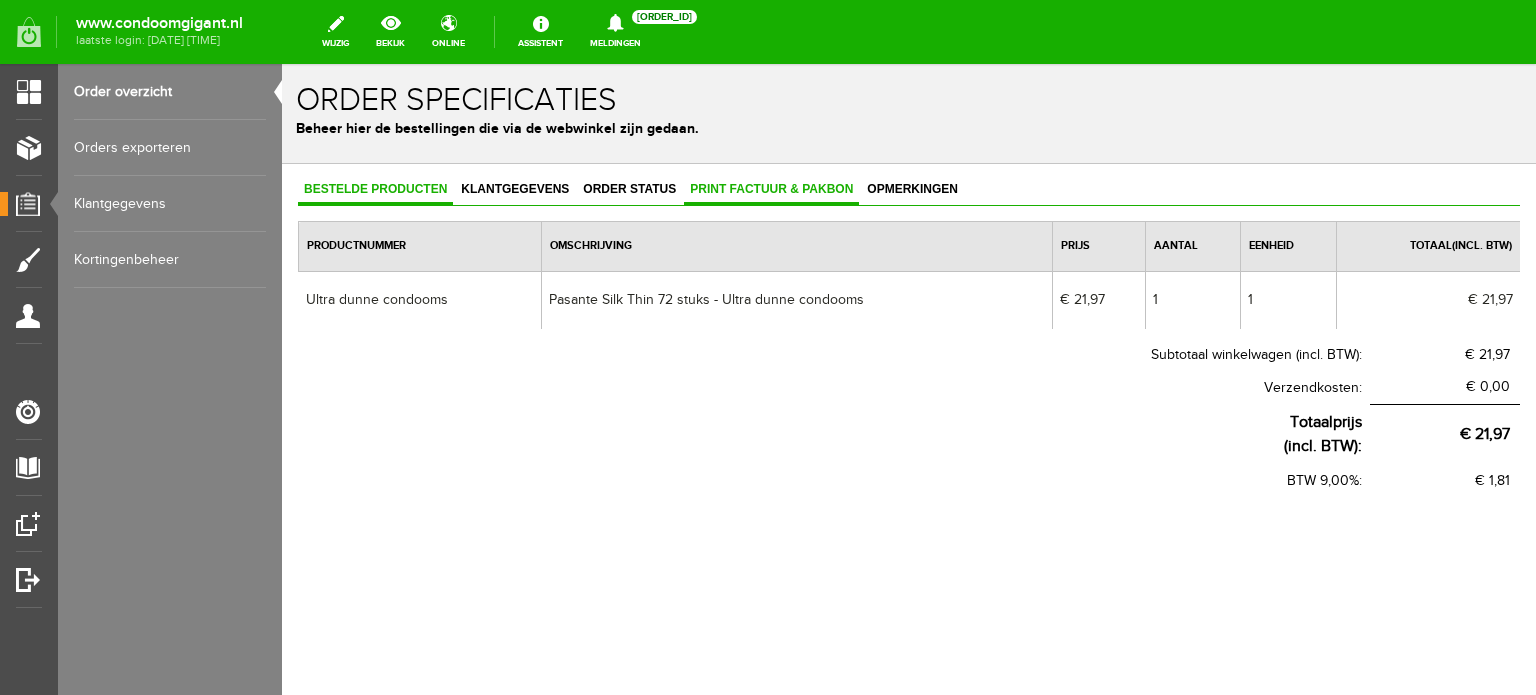 click on "Print factuur & pakbon" at bounding box center [771, 189] 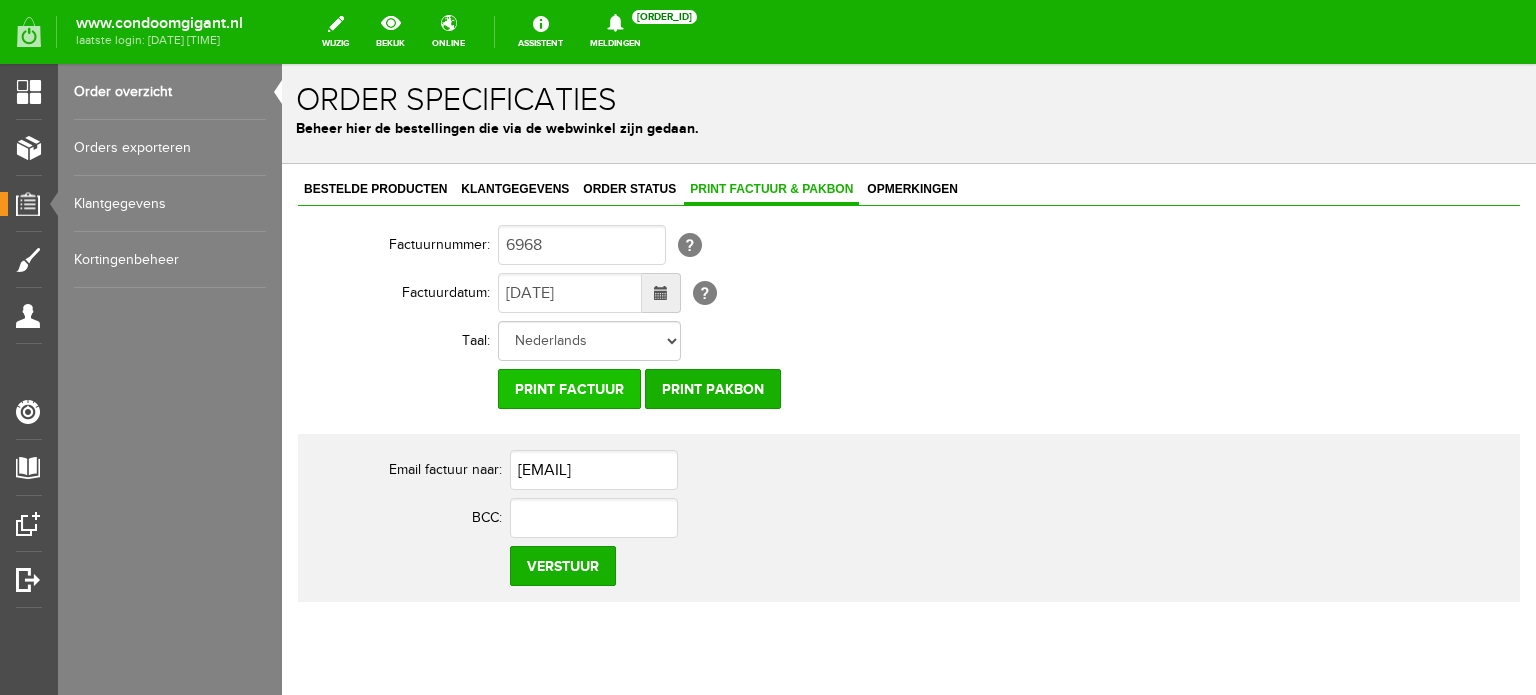 click on "Print factuur" at bounding box center [569, 389] 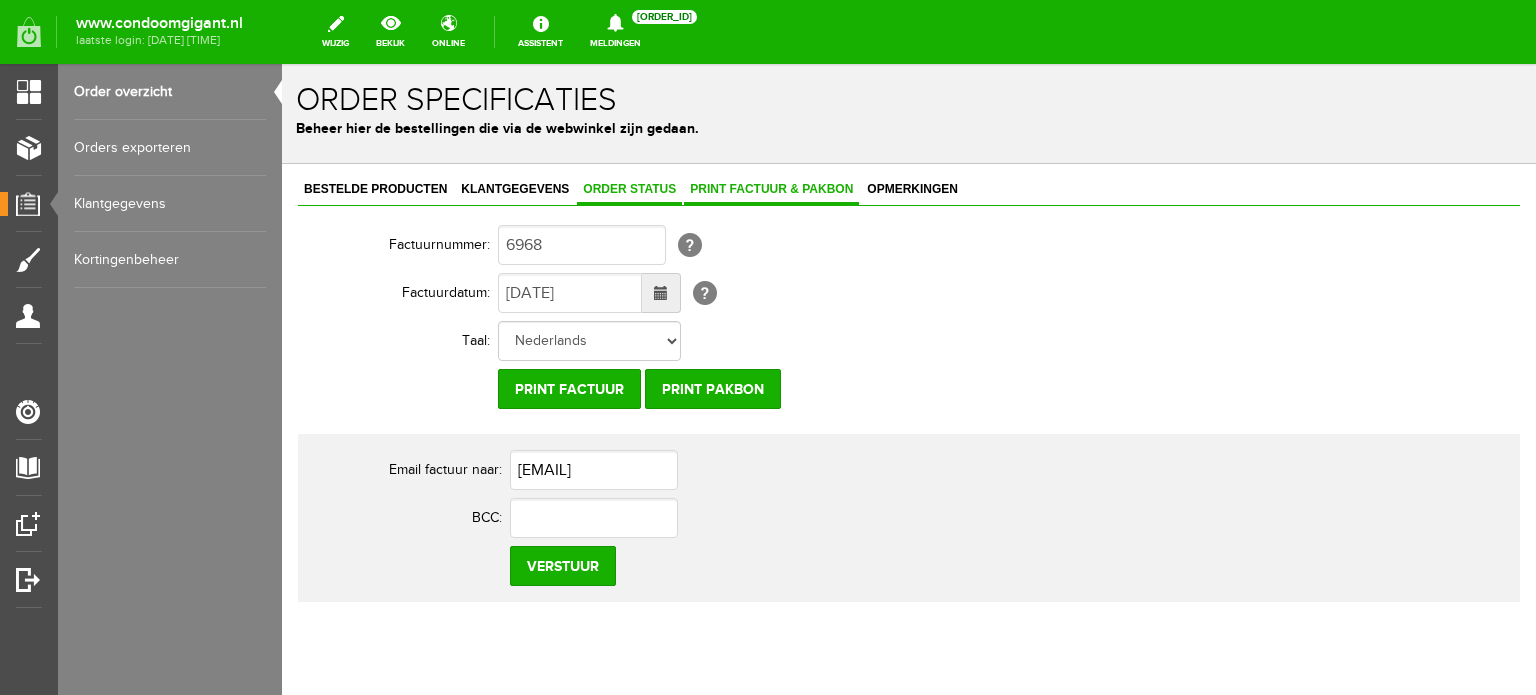 click on "Order status" at bounding box center [629, 189] 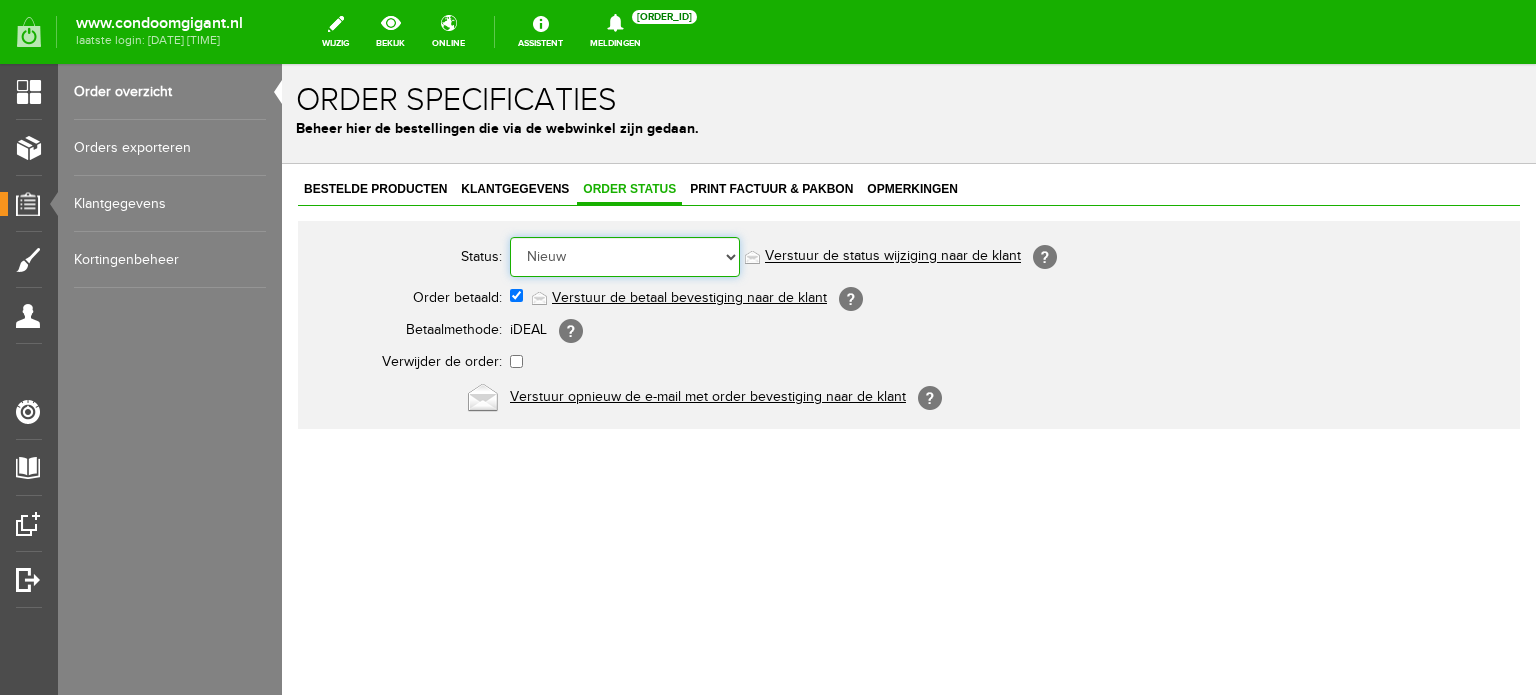 click on "Order in behandeling
Nieuw
Order in behandeling
Wacht op leverancier
Wacht op betaling
Order is verstuurd
Order is geleverd
Order is geannuleerd
Betaald bedrag is niet correct
Order is geleverd bij de buren
Order gereed om op te halen
Reserveringen
Klaar voor verzending
Retour order" at bounding box center [625, 257] 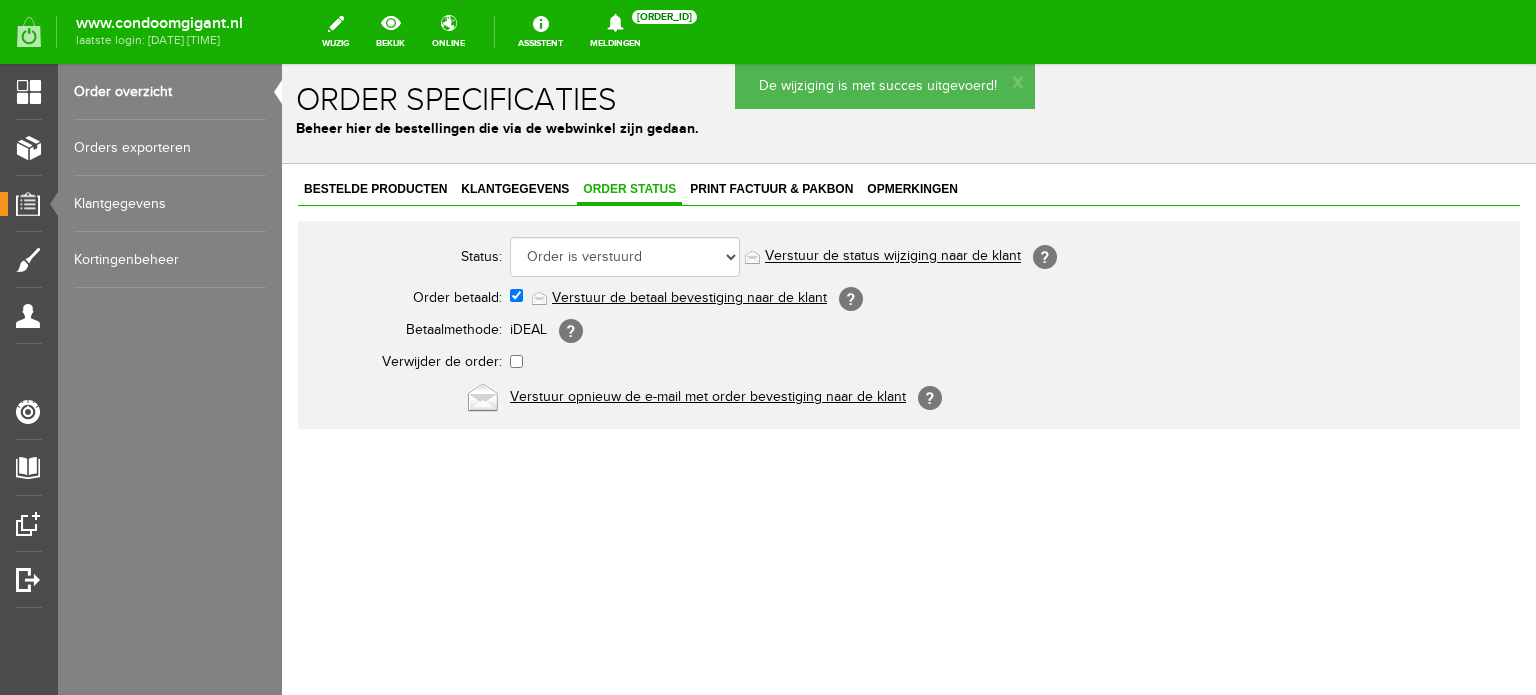 click on "Verstuur de status wijziging naar de klant" at bounding box center (893, 257) 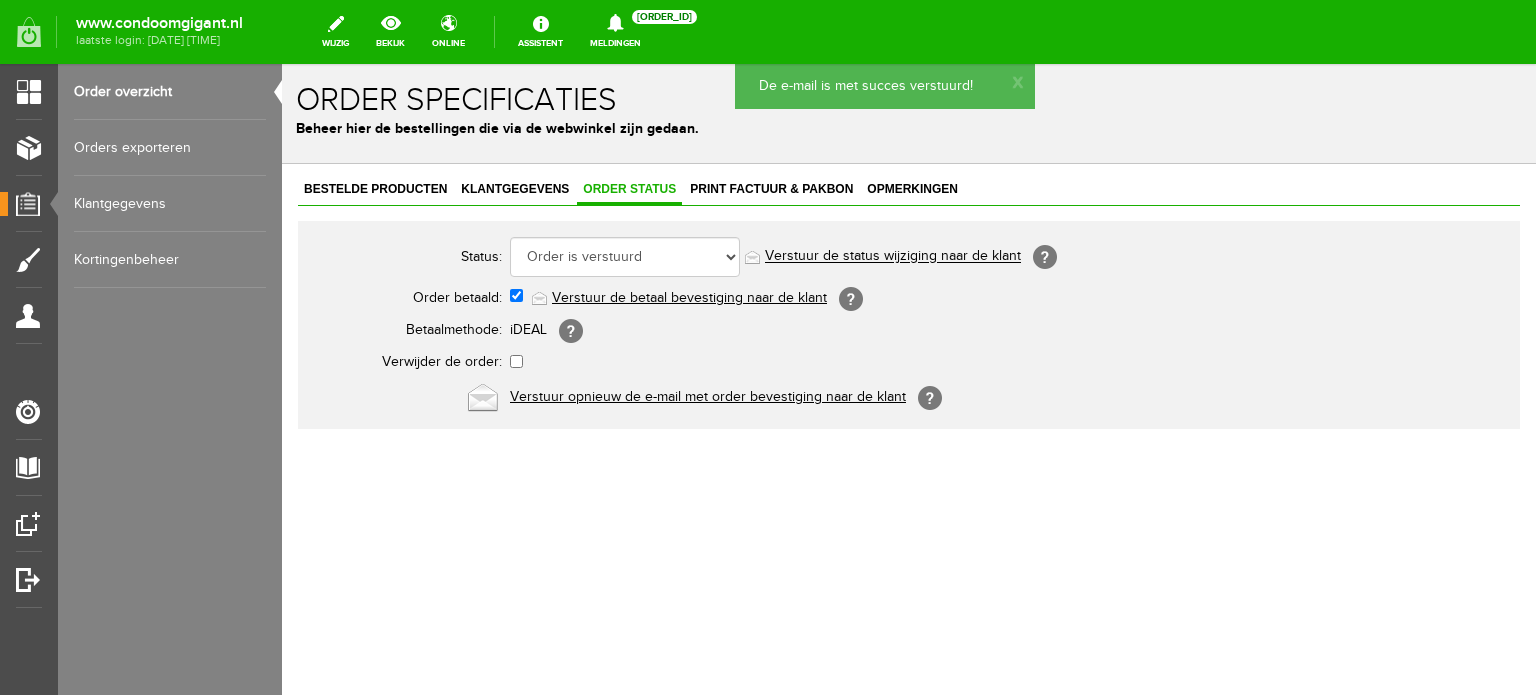 click on "Order overzicht" at bounding box center [170, 92] 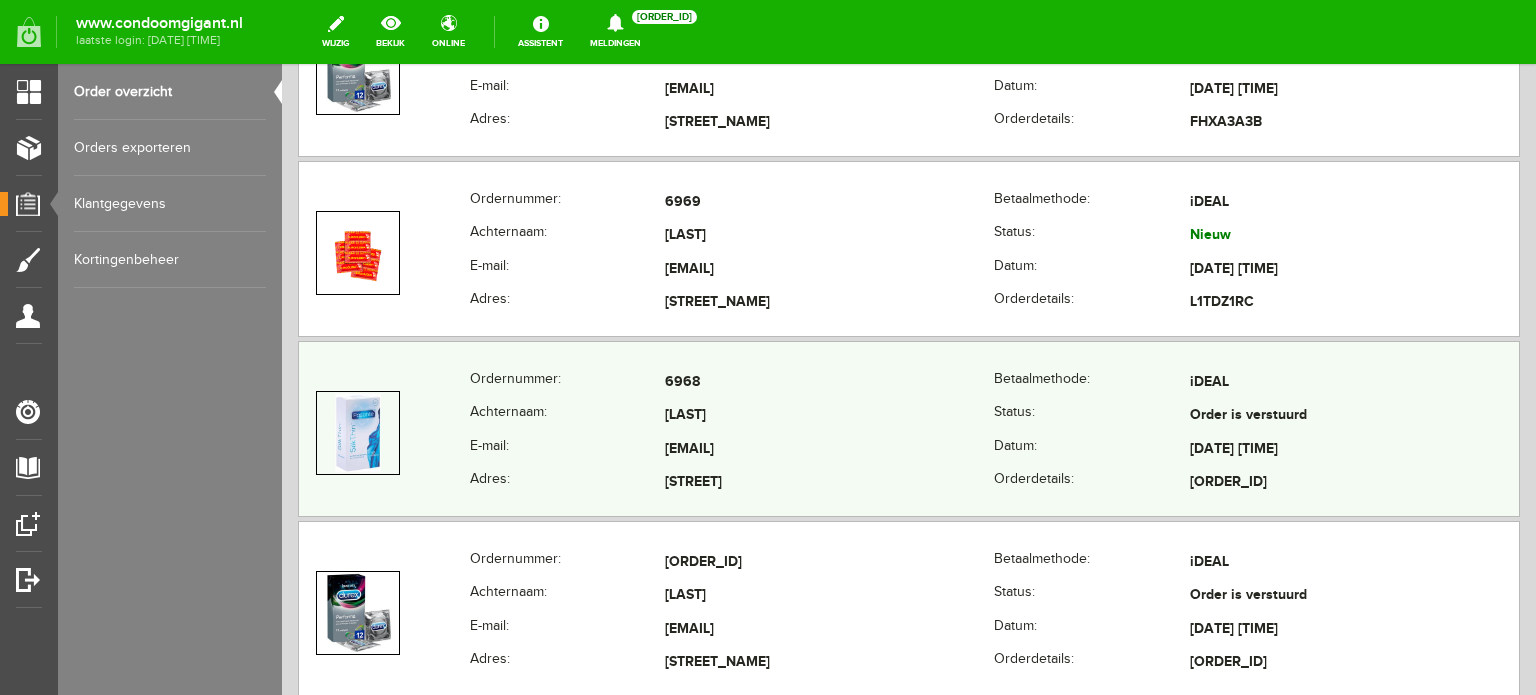 scroll, scrollTop: 500, scrollLeft: 0, axis: vertical 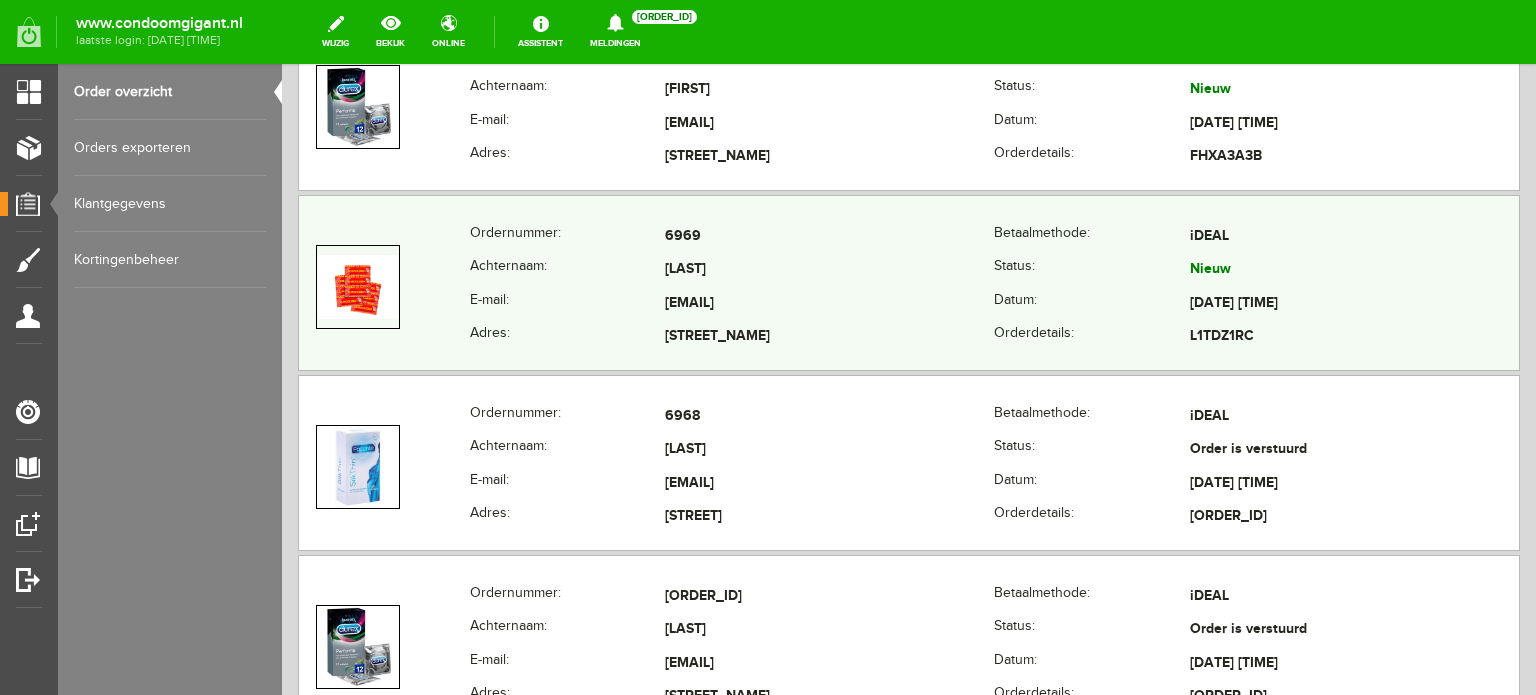 click on "Dekker" at bounding box center (829, 271) 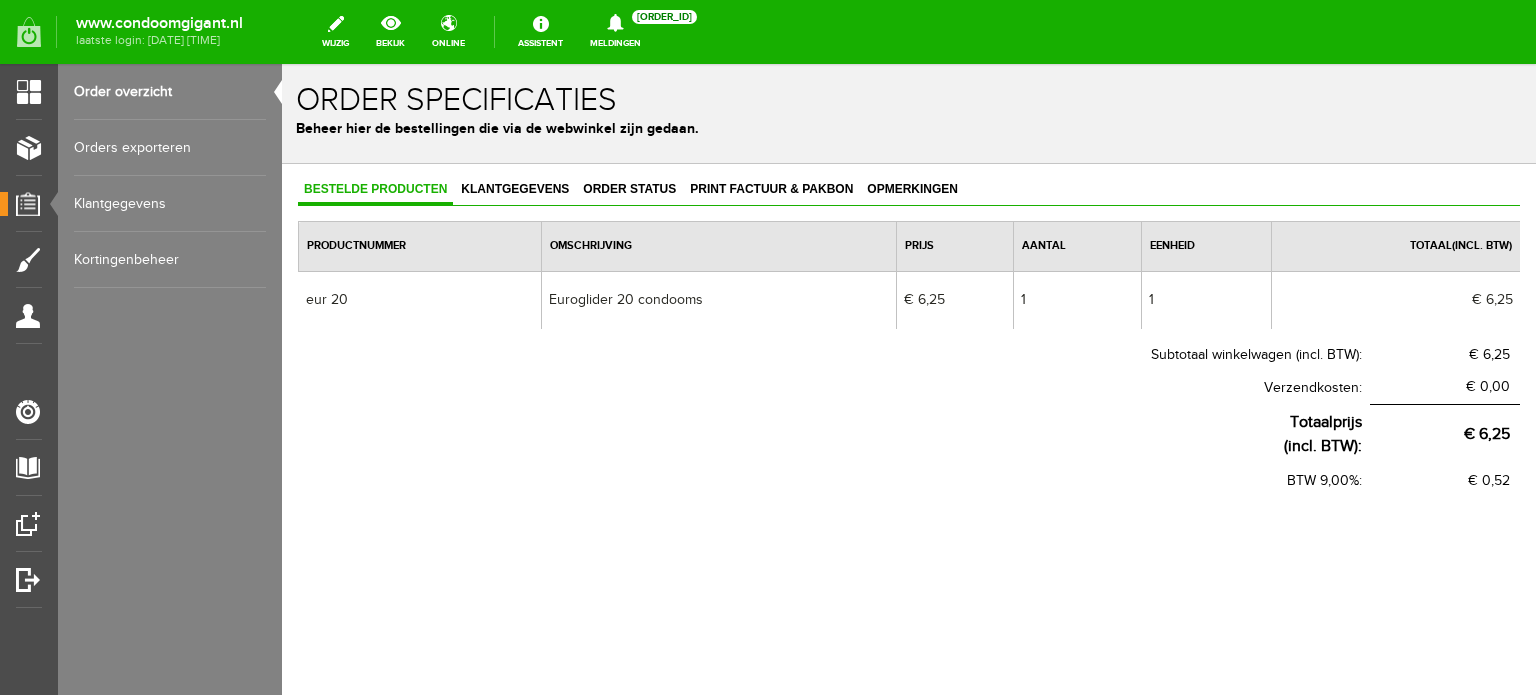 scroll, scrollTop: 0, scrollLeft: 0, axis: both 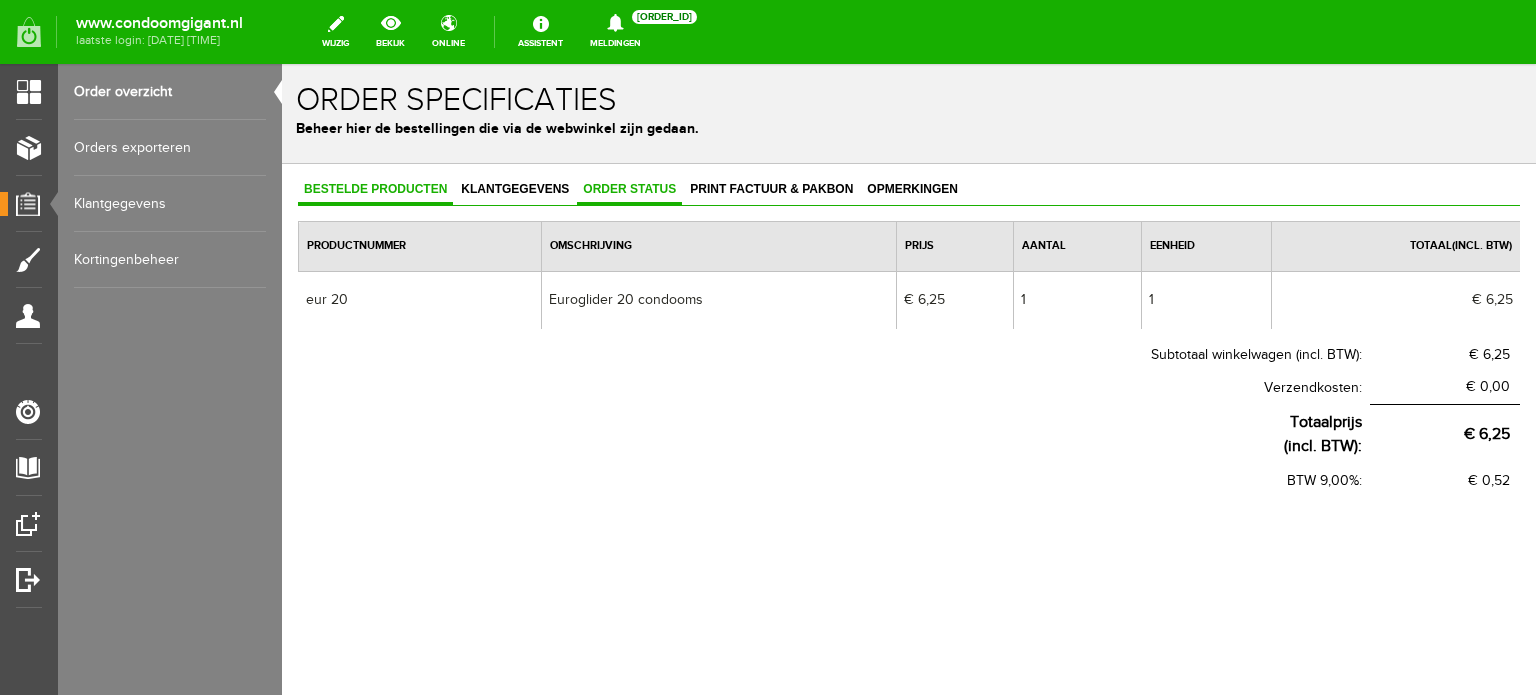 click on "Order status" at bounding box center (629, 189) 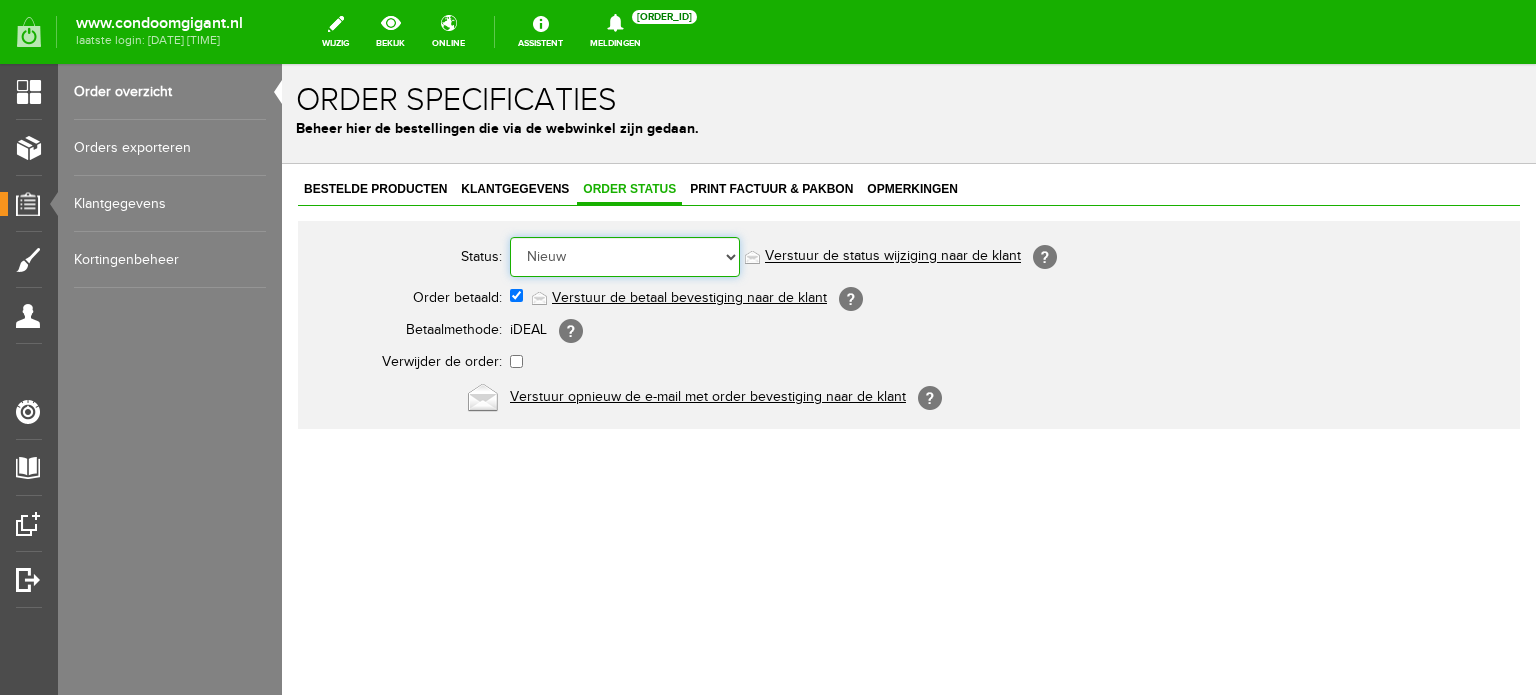 click on "Order in behandeling
Nieuw
Order in behandeling
Wacht op leverancier
Wacht op betaling
Order is verstuurd
Order is geleverd
Order is geannuleerd
Betaald bedrag is niet correct
Order is geleverd bij de buren
Order gereed om op te halen
Reserveringen
Klaar voor verzending
Retour order" at bounding box center (625, 257) 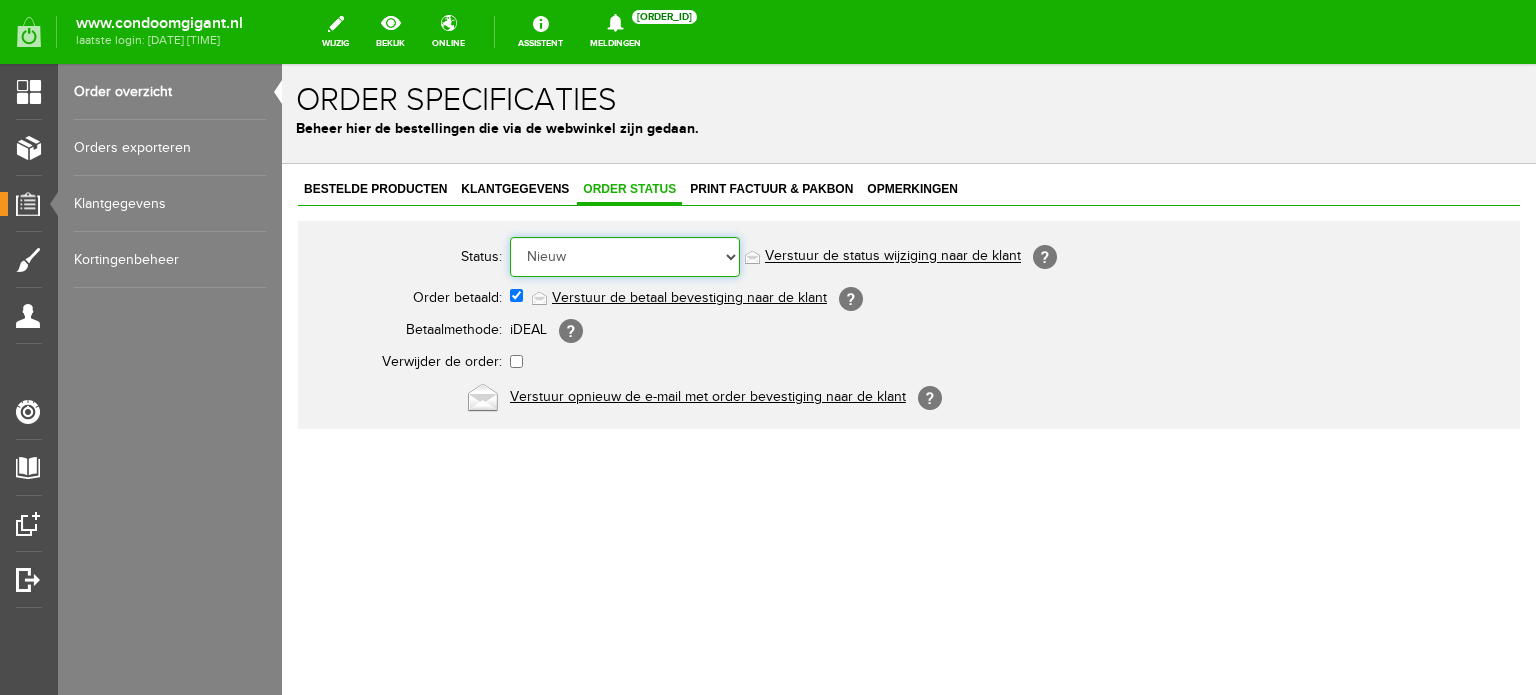click on "Order in behandeling
Nieuw
Order in behandeling
Wacht op leverancier
Wacht op betaling
Order is verstuurd
Order is geleverd
Order is geannuleerd
Betaald bedrag is niet correct
Order is geleverd bij de buren
Order gereed om op te halen
Reserveringen
Klaar voor verzending
Retour order" at bounding box center [625, 257] 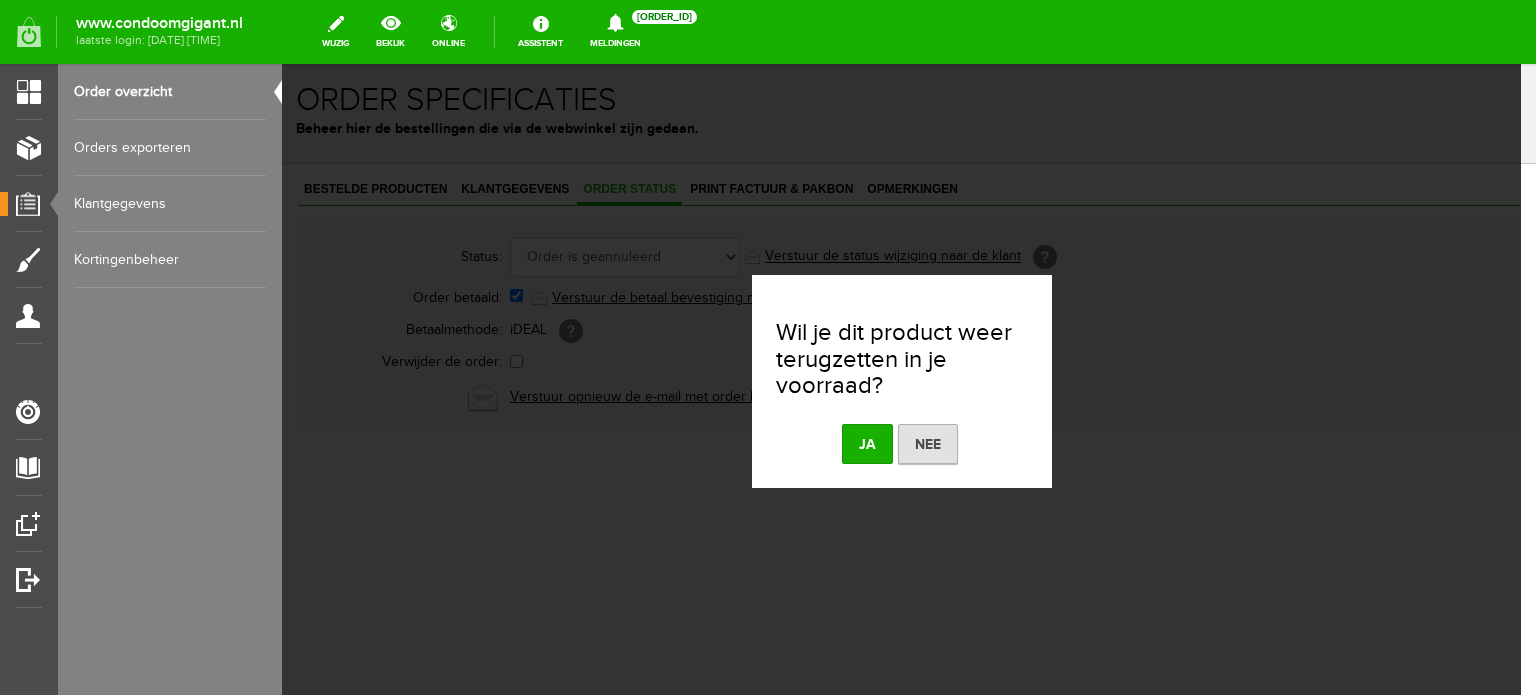 drag, startPoint x: 911, startPoint y: 436, endPoint x: 911, endPoint y: 415, distance: 21 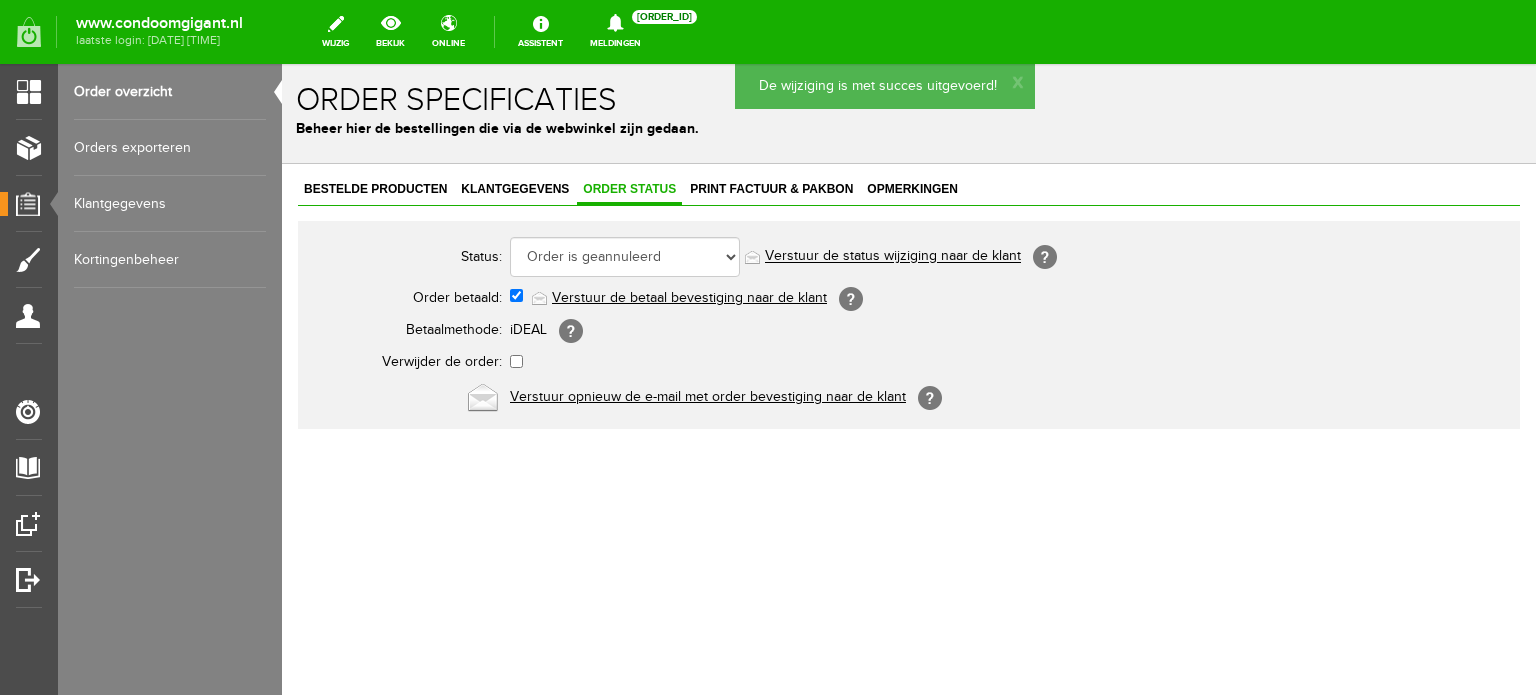 click on "Verstuur de status wijziging naar de klant" at bounding box center (893, 257) 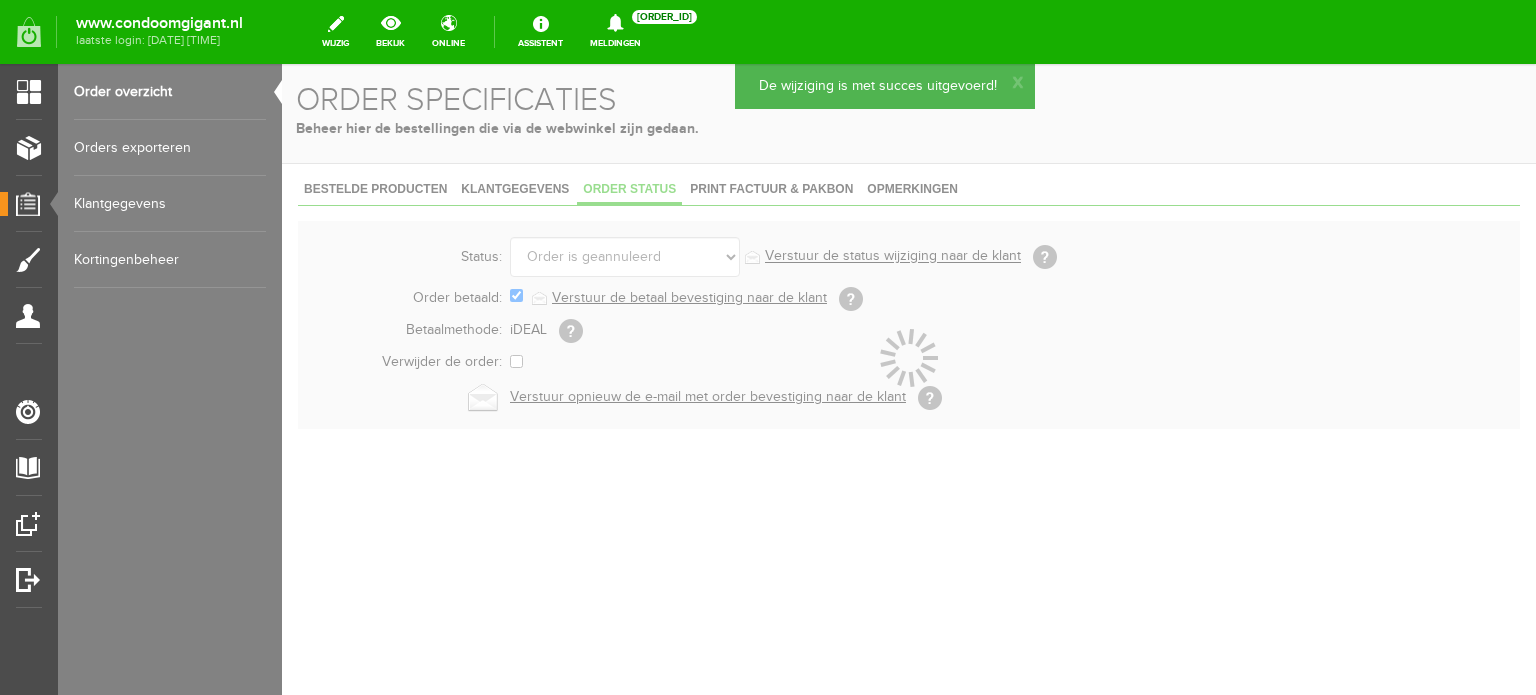 click at bounding box center (909, 379) 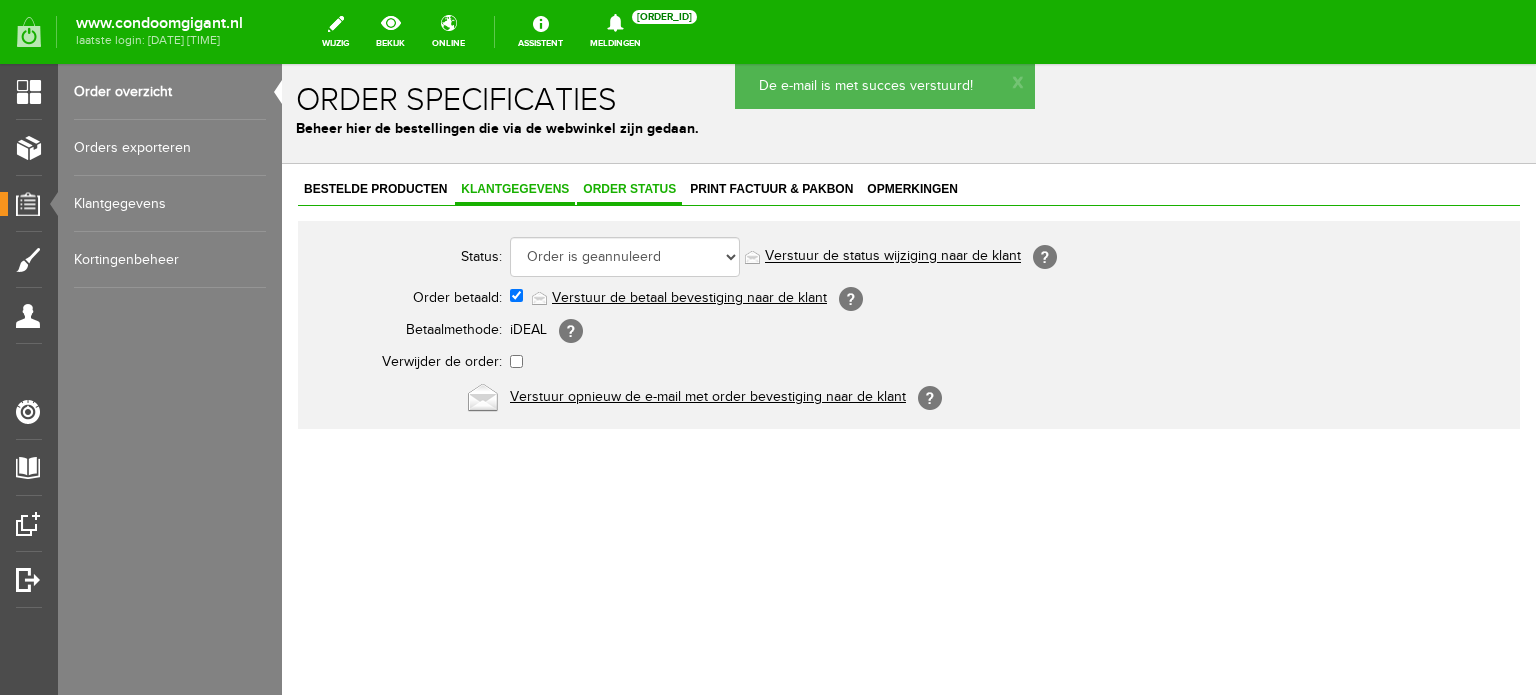 click on "[CUSTOMER]" at bounding box center (515, 189) 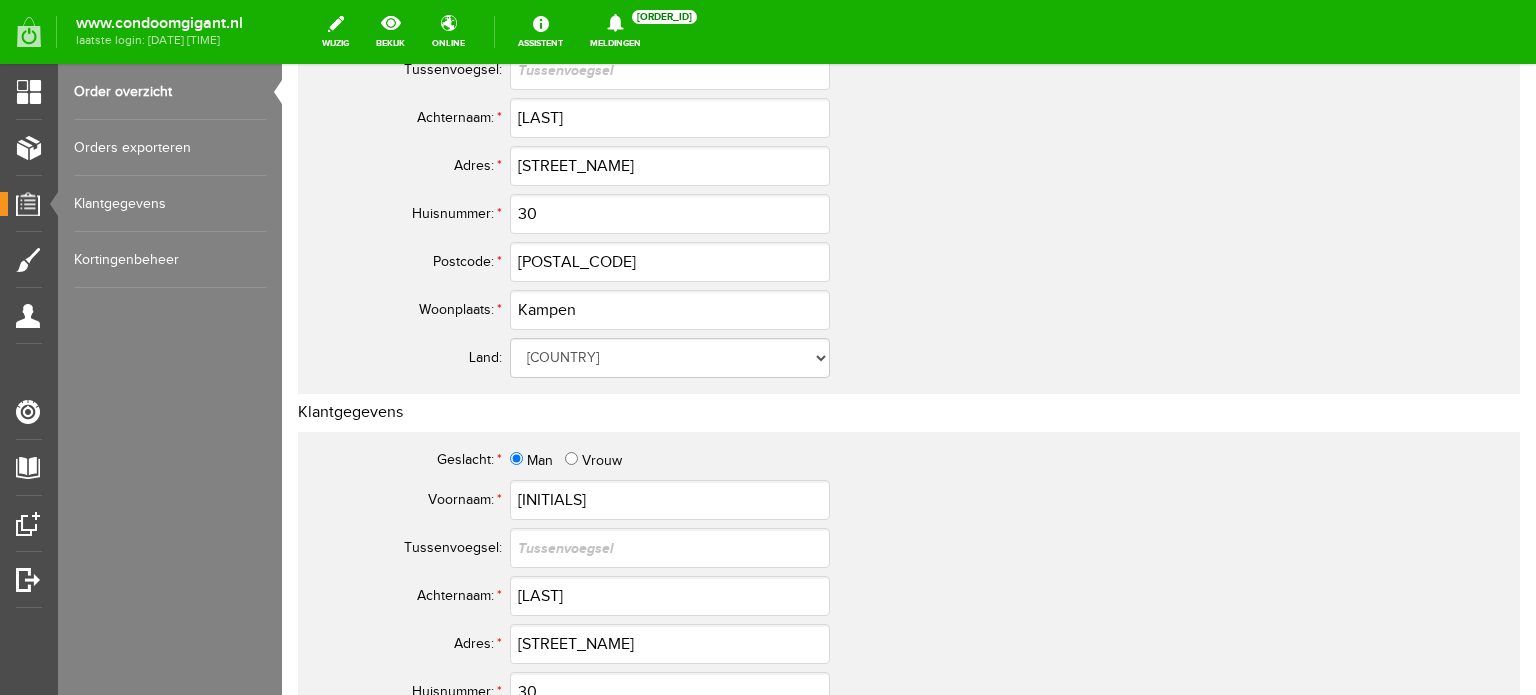 scroll, scrollTop: 300, scrollLeft: 0, axis: vertical 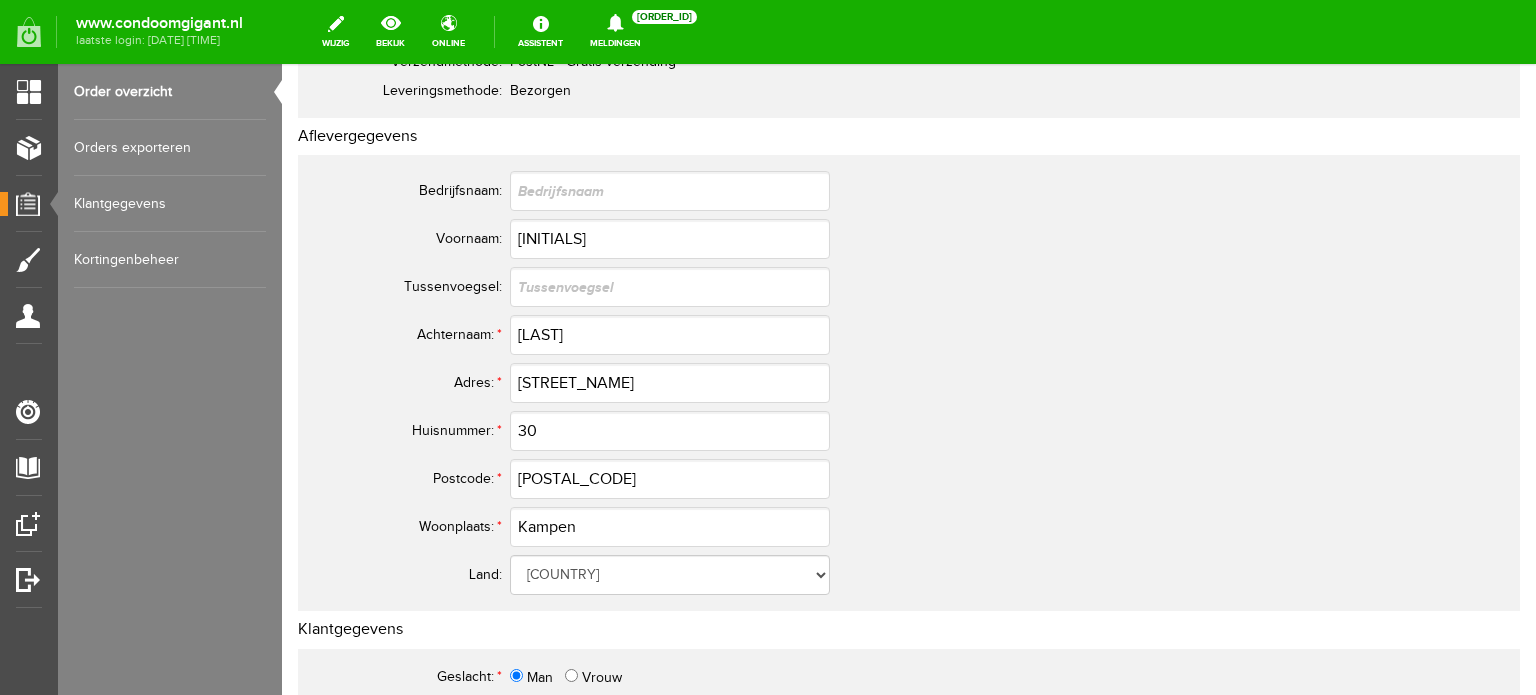 click on "Order overzicht" at bounding box center [170, 92] 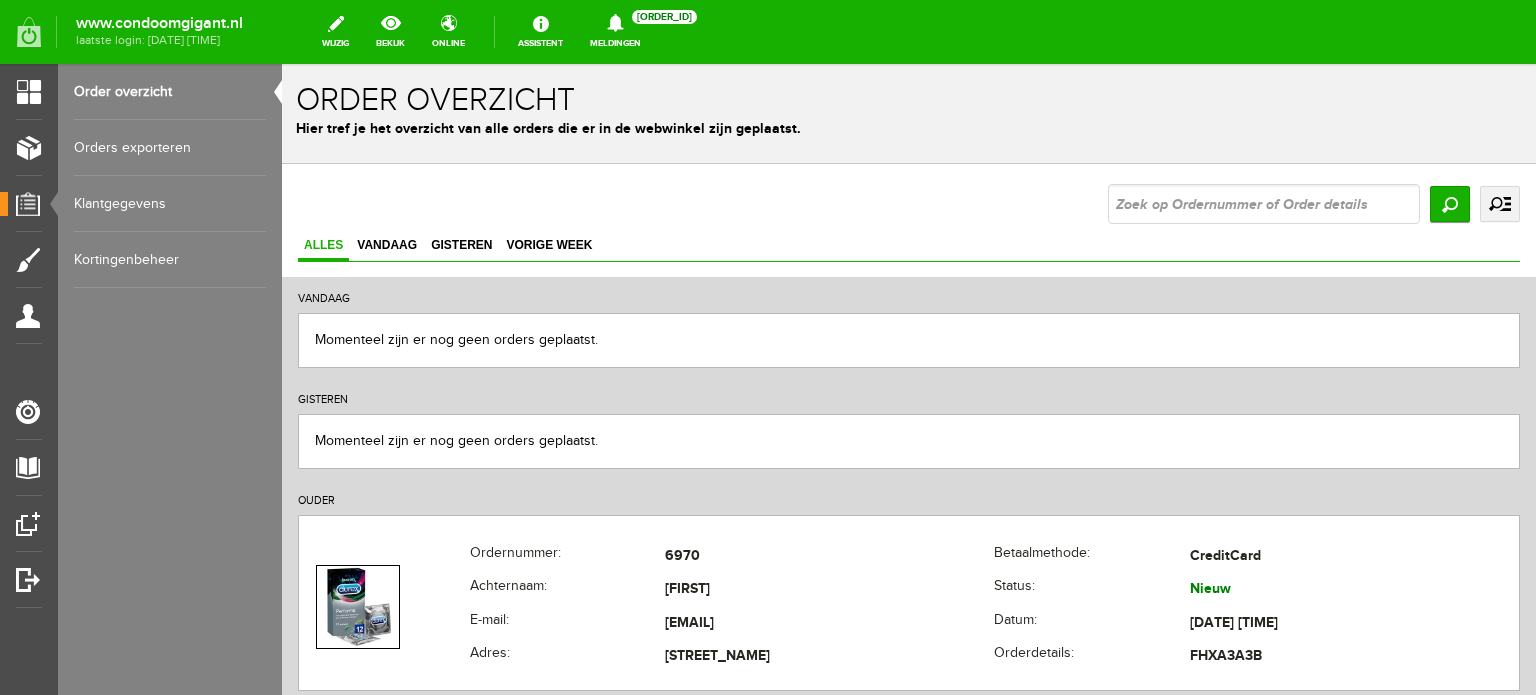scroll, scrollTop: 0, scrollLeft: 0, axis: both 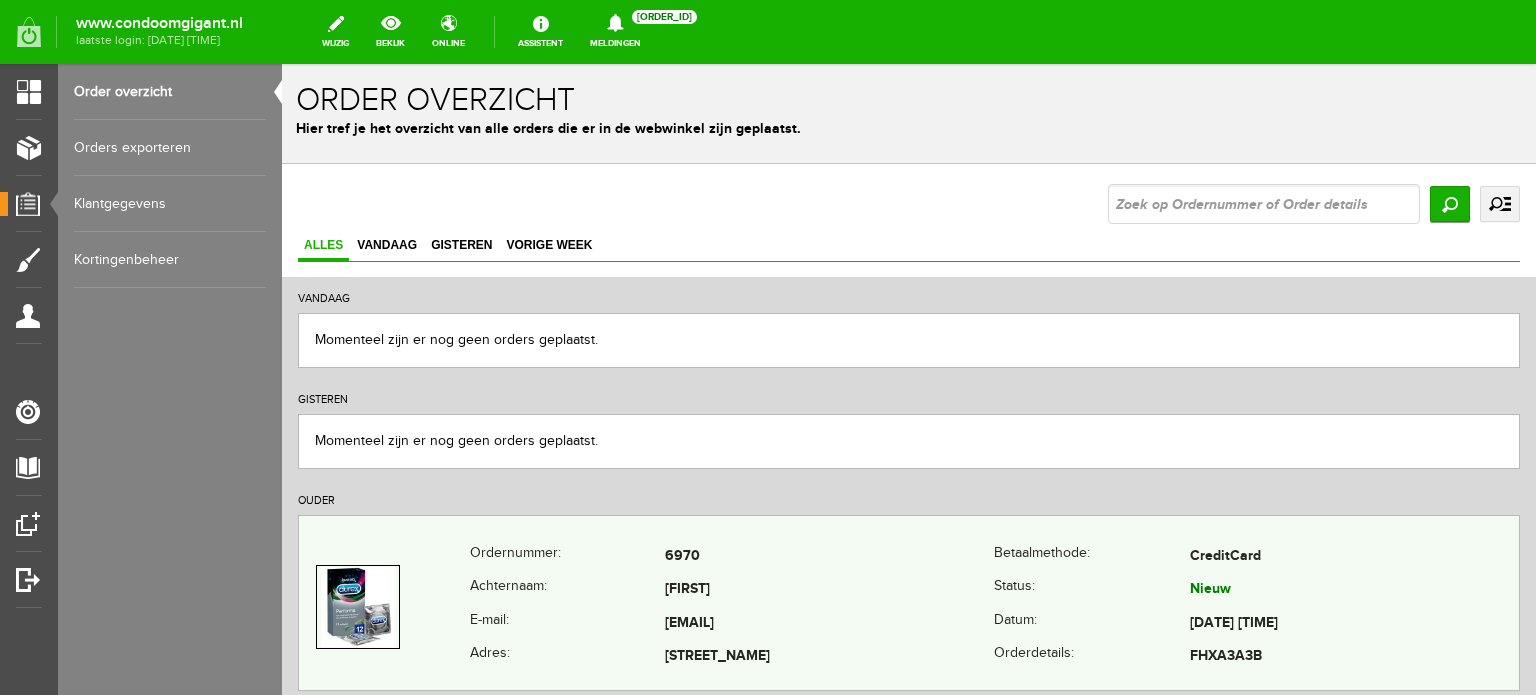 click on "6970" at bounding box center [829, 557] 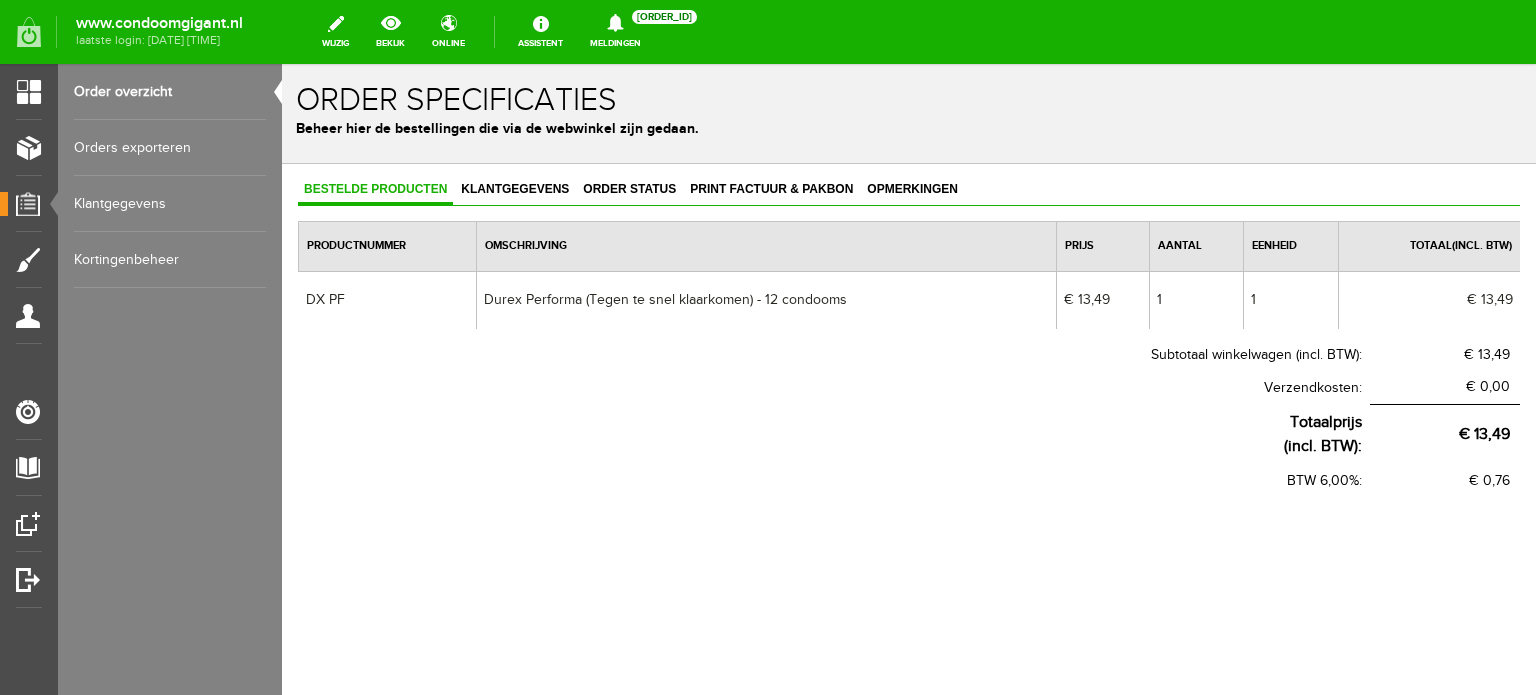 scroll, scrollTop: 0, scrollLeft: 0, axis: both 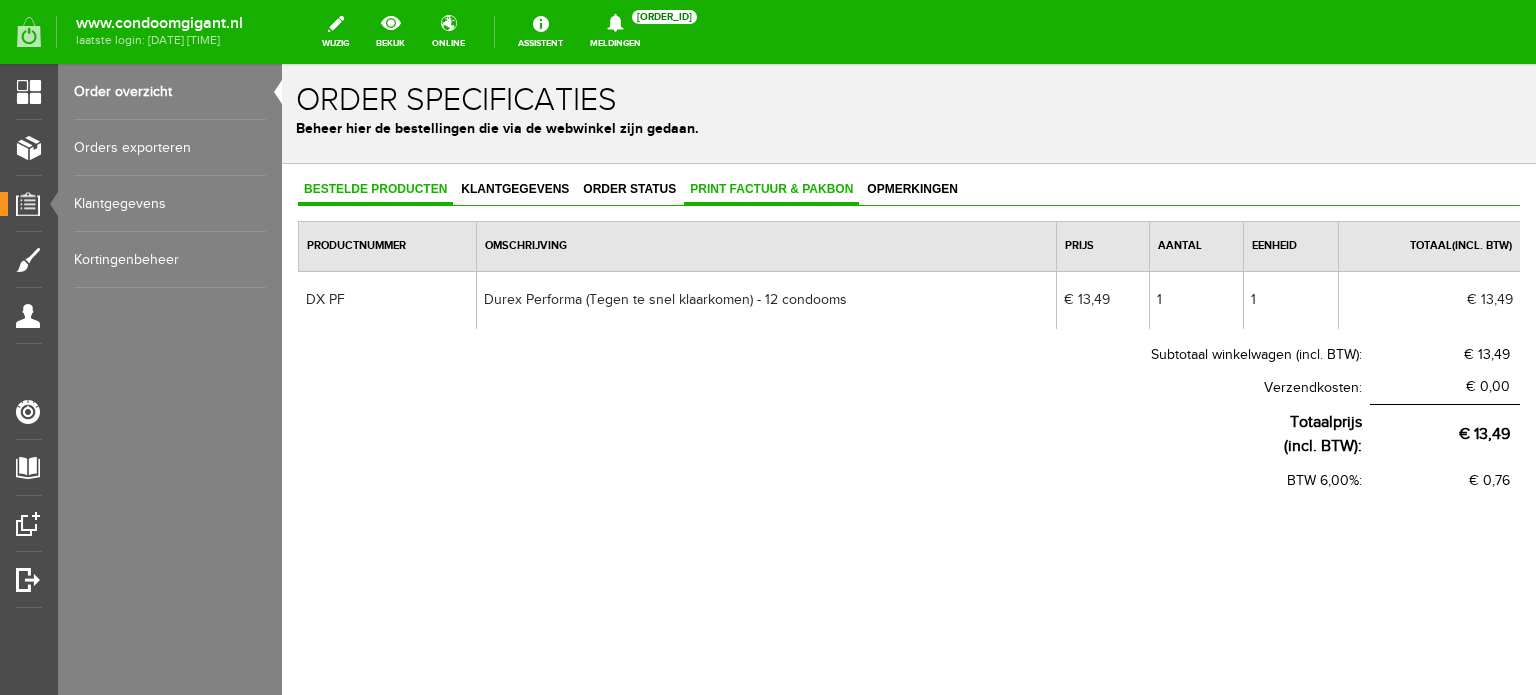 click on "Print factuur & pakbon" at bounding box center [771, 189] 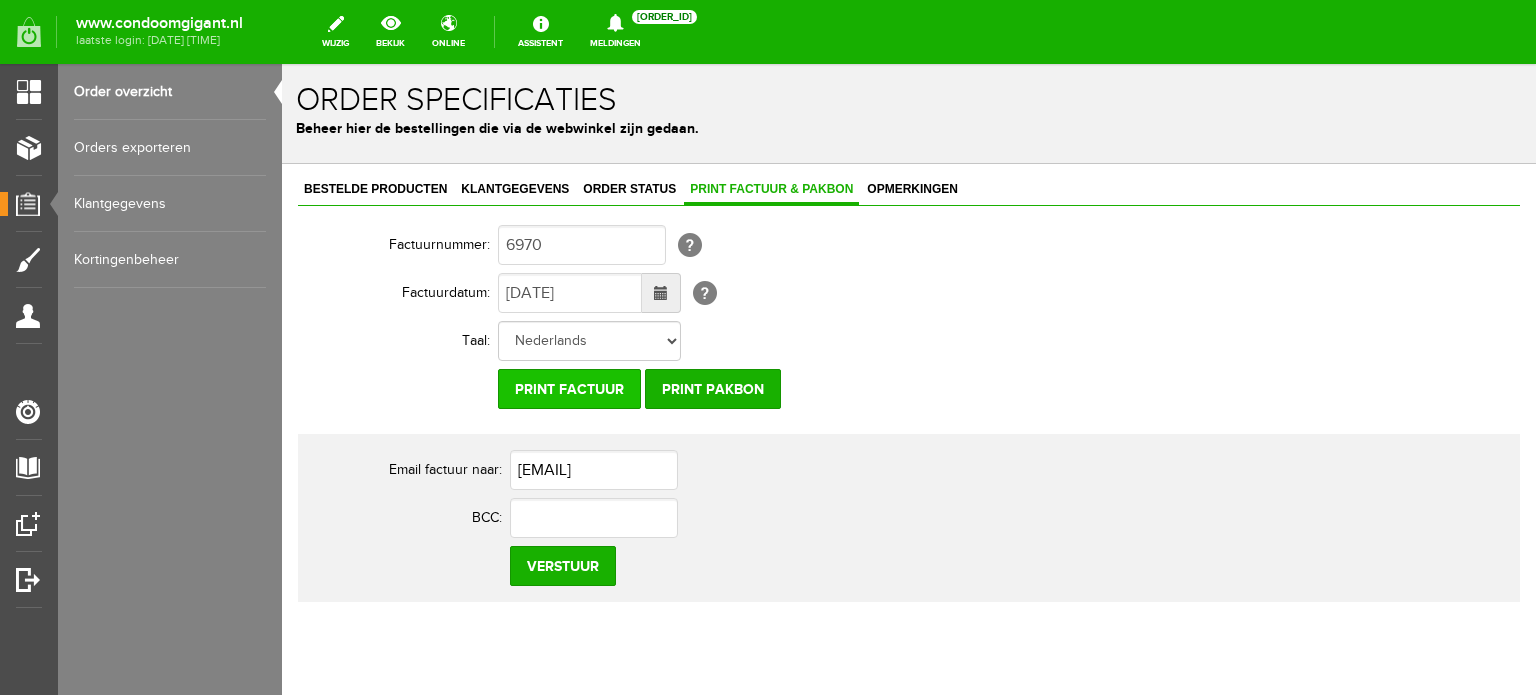 click on "Print factuur" at bounding box center (569, 389) 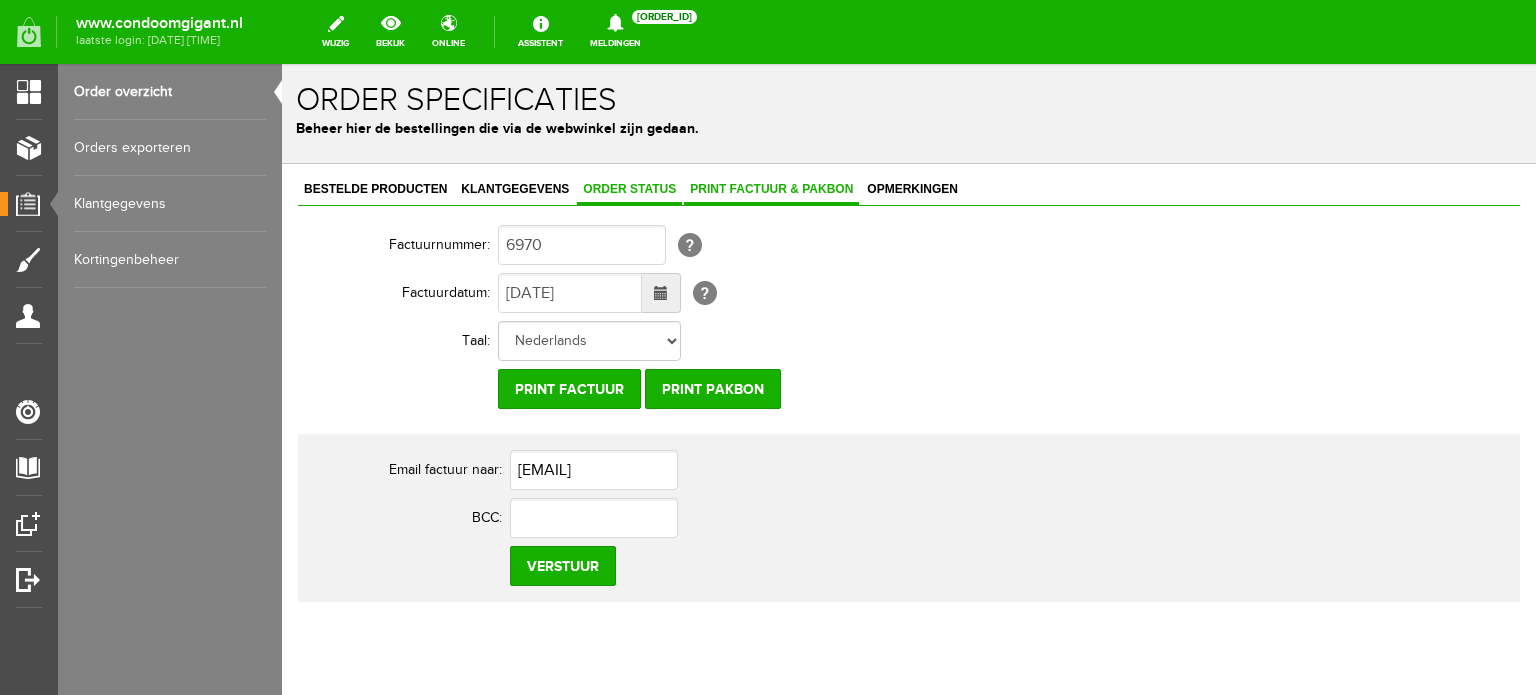 click on "Order status" at bounding box center (629, 189) 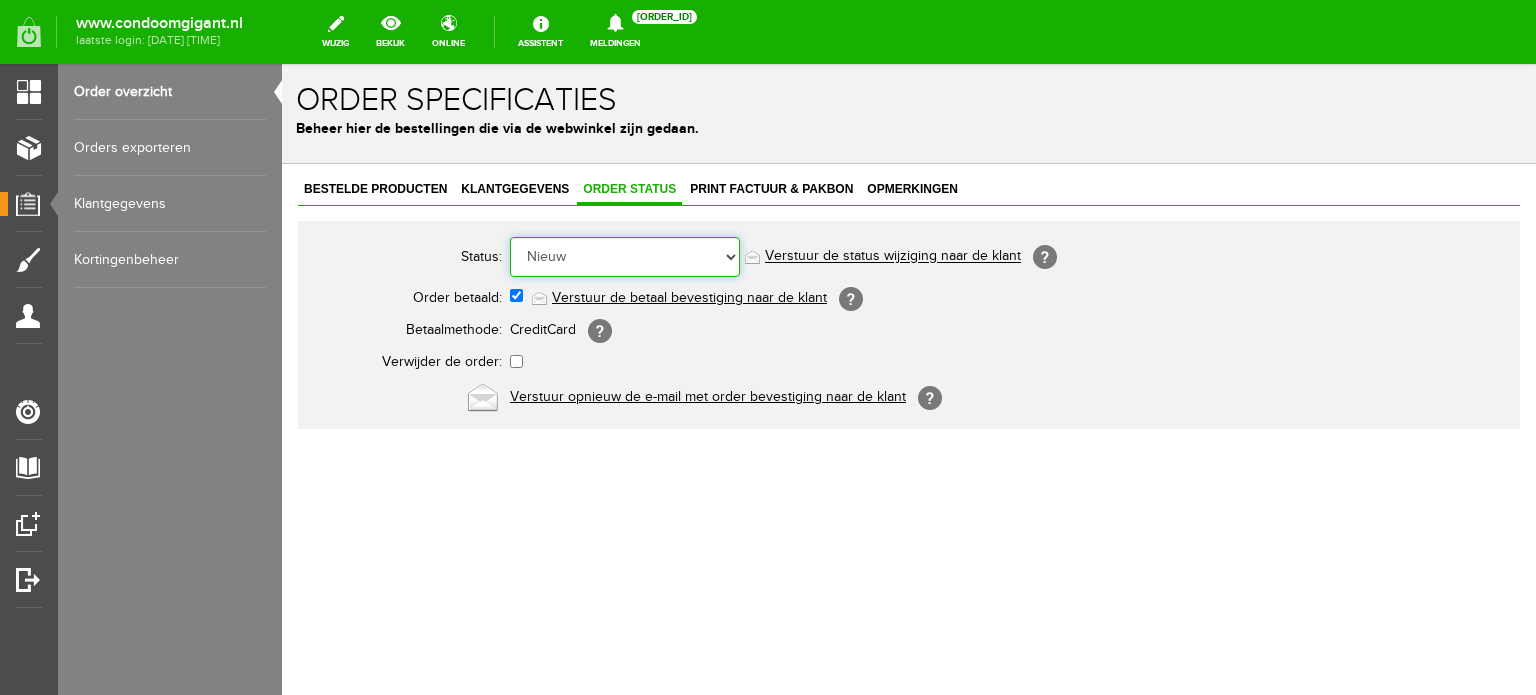 click on "Order in behandeling
Nieuw
Order in behandeling
Wacht op leverancier
Wacht op betaling
Order is verstuurd
Order is geleverd
Order is geannuleerd
Betaald bedrag is niet correct
Order is geleverd bij de buren
Order gereed om op te halen
Reserveringen
Klaar voor verzending
Retour order" at bounding box center [625, 257] 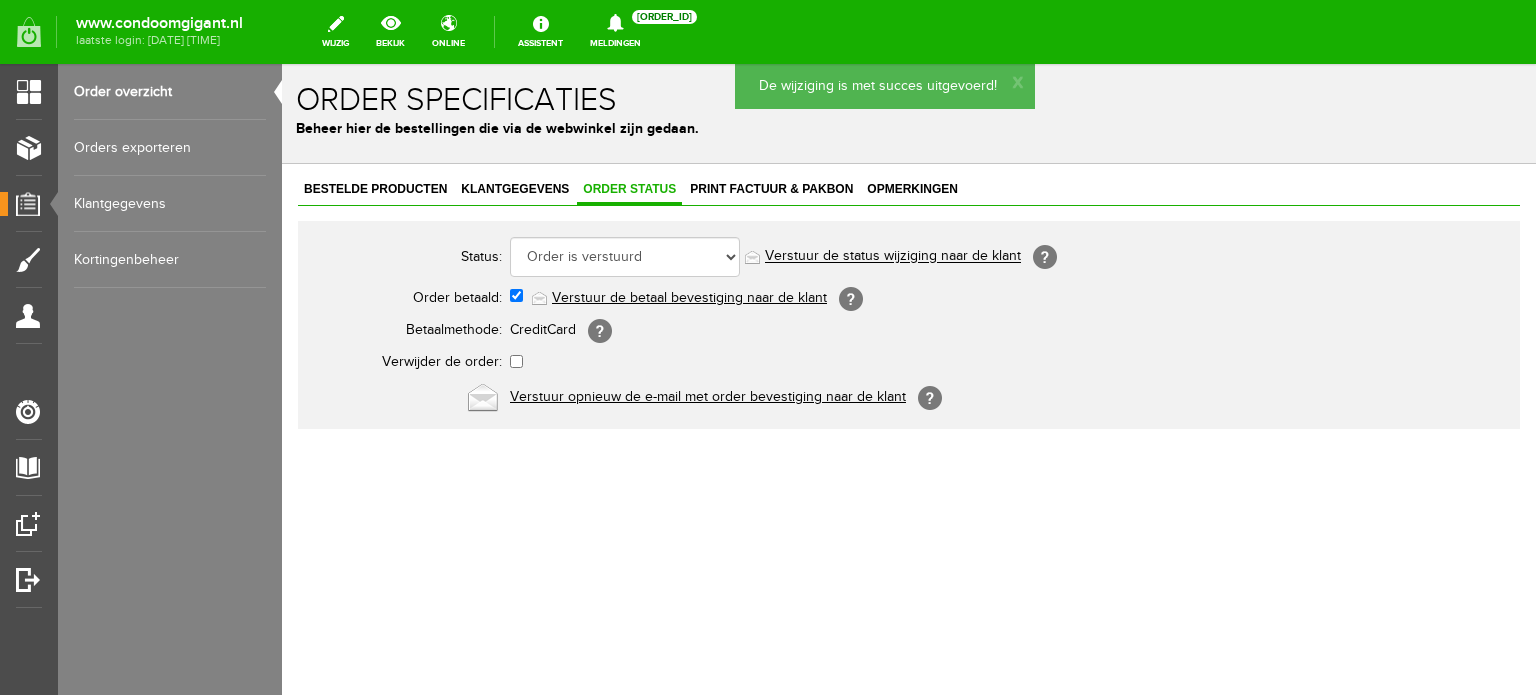 click on "Verstuur de status wijziging naar de klant" at bounding box center [893, 257] 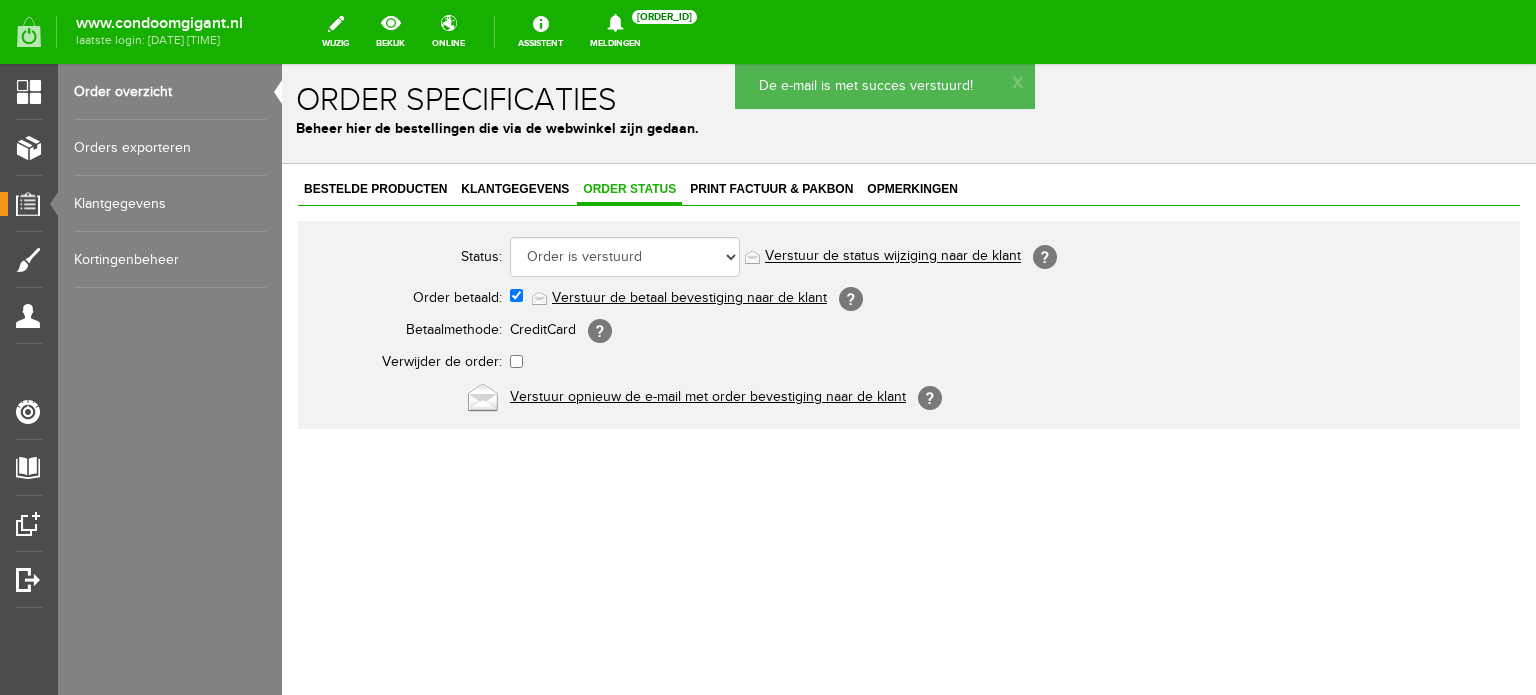 click on "Order overzicht" at bounding box center (170, 92) 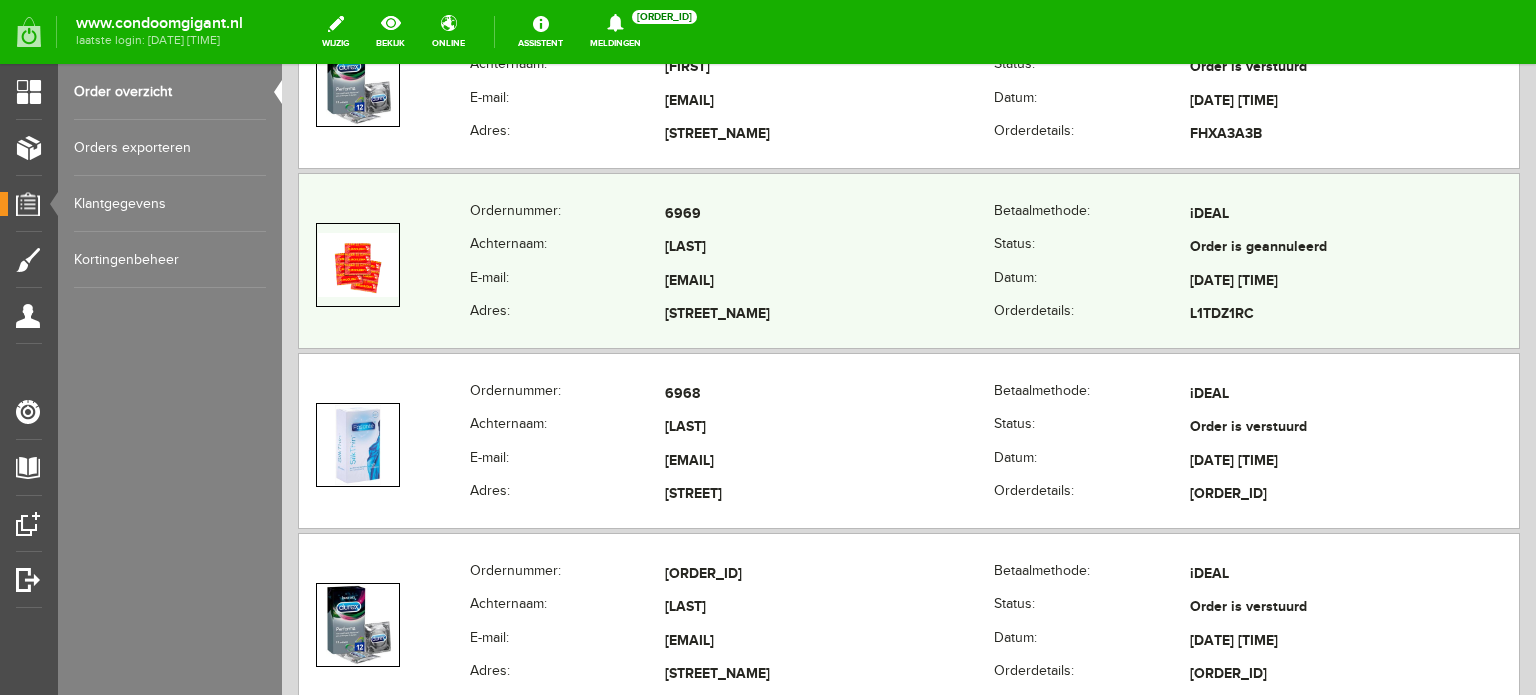 scroll, scrollTop: 600, scrollLeft: 0, axis: vertical 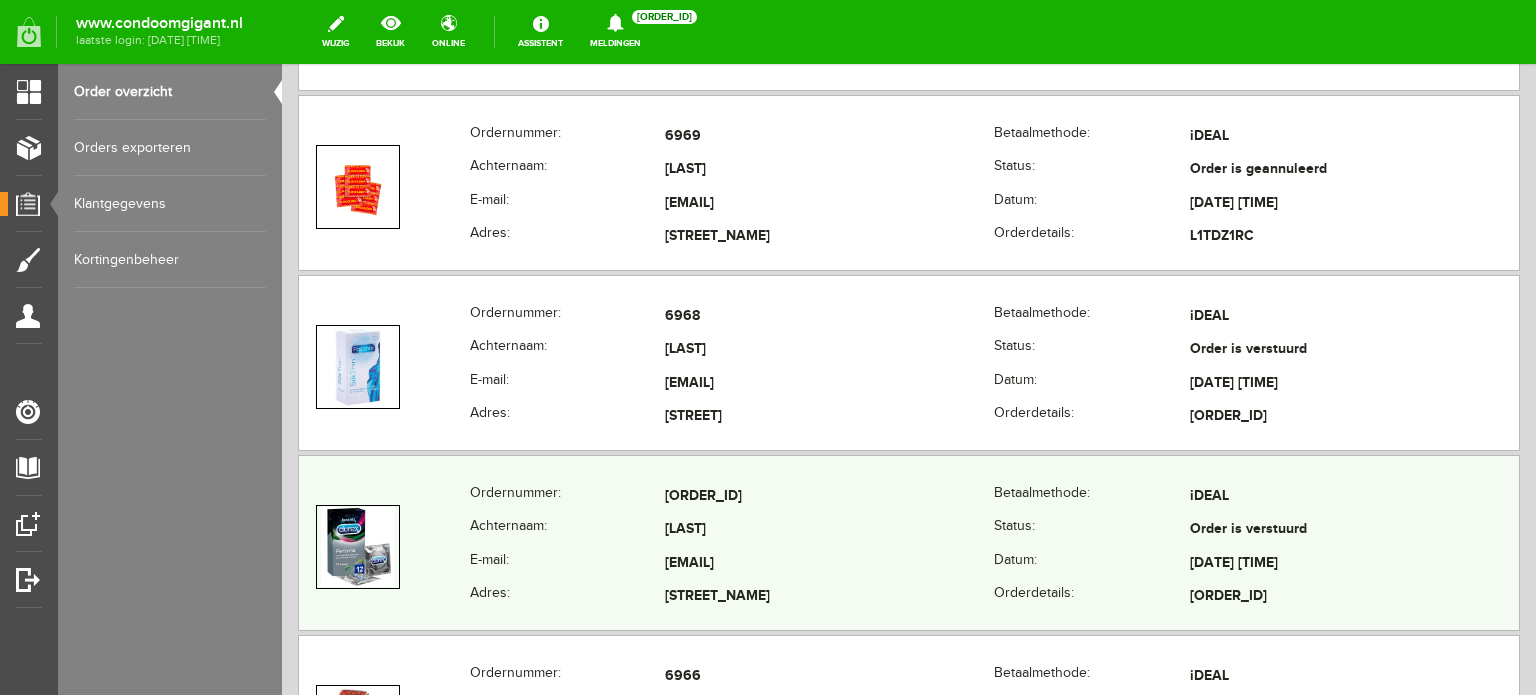 click on "6967" at bounding box center (829, 497) 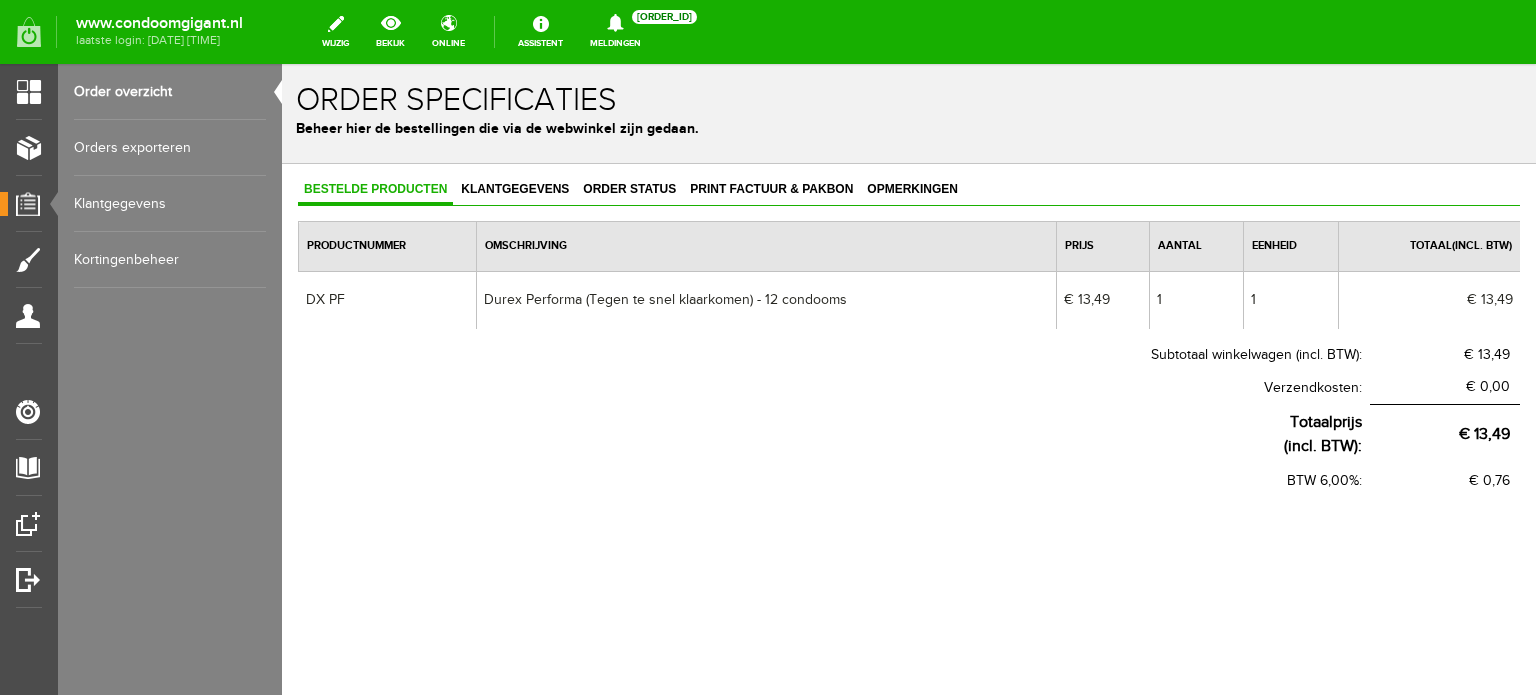 scroll, scrollTop: 0, scrollLeft: 0, axis: both 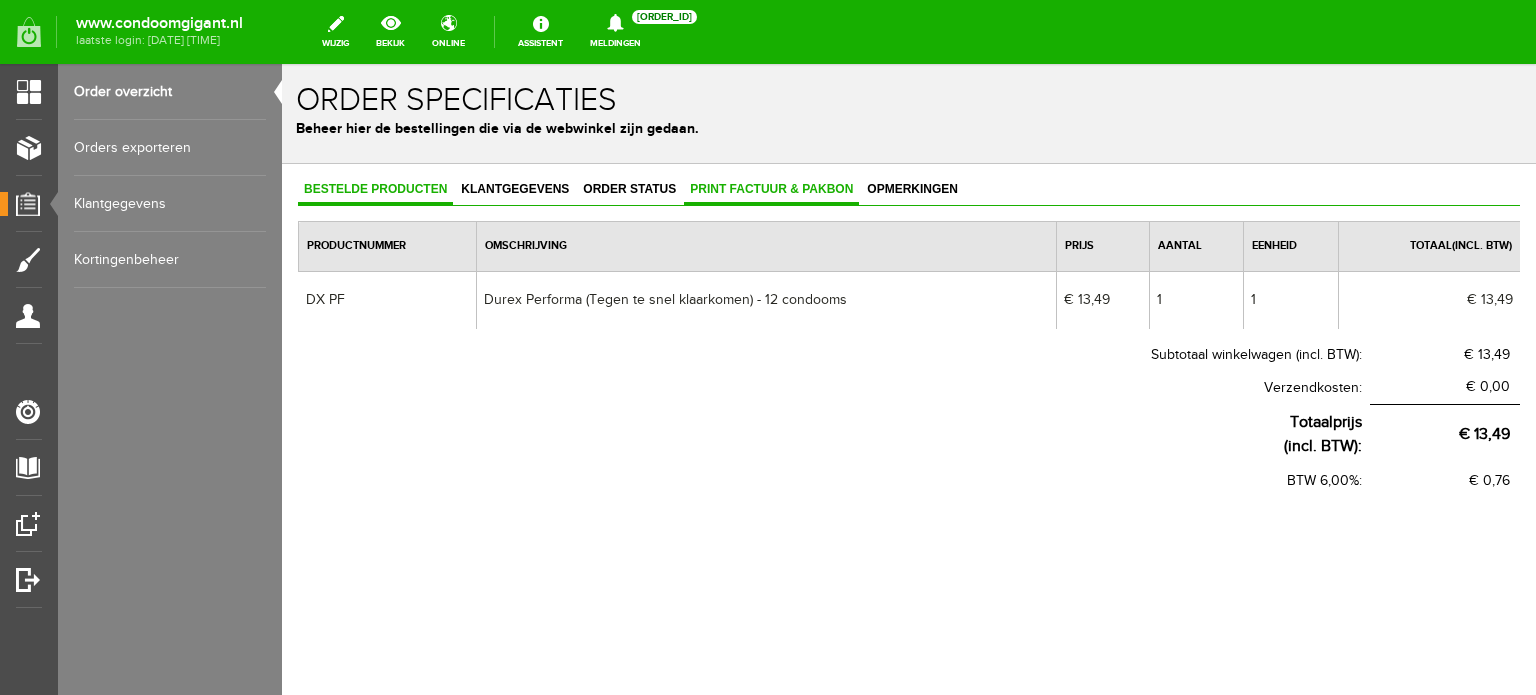 click on "Print factuur & pakbon" at bounding box center [771, 190] 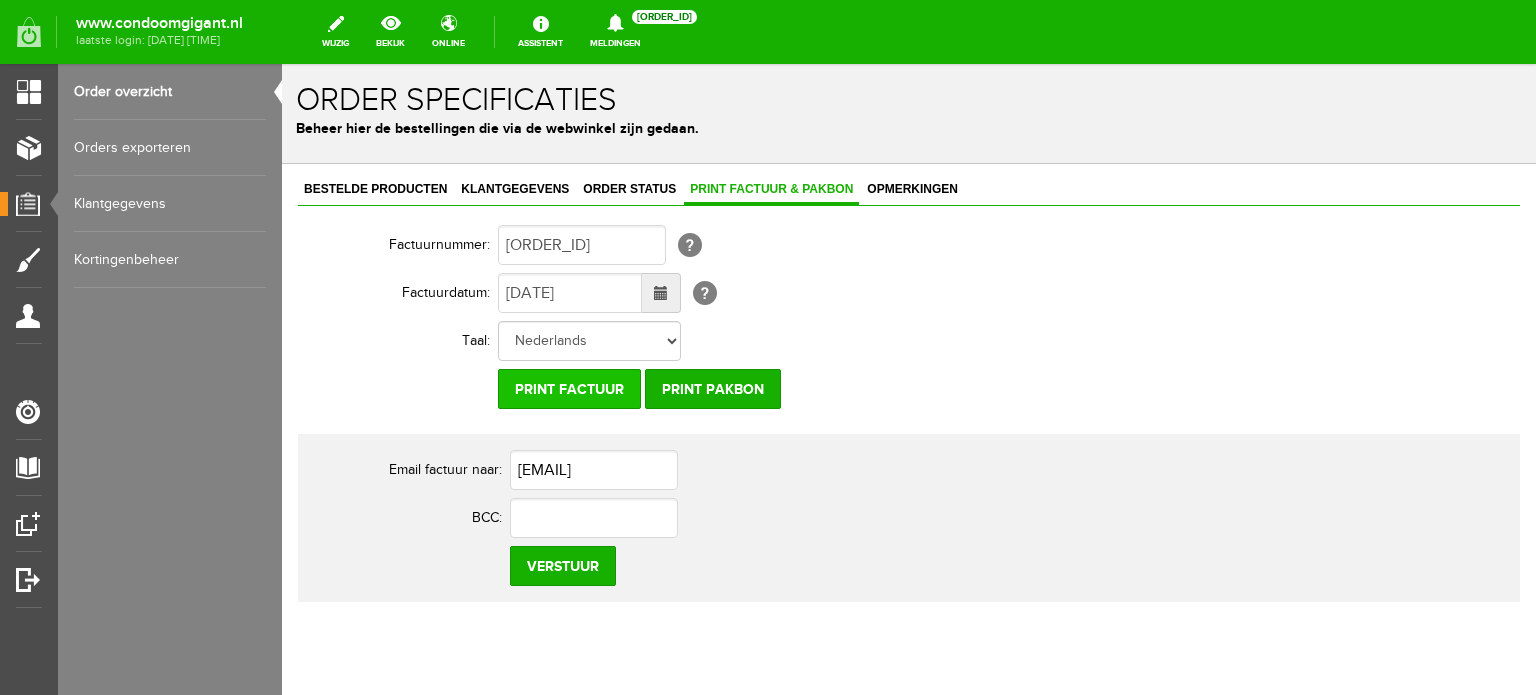 click on "Print factuur" at bounding box center (569, 389) 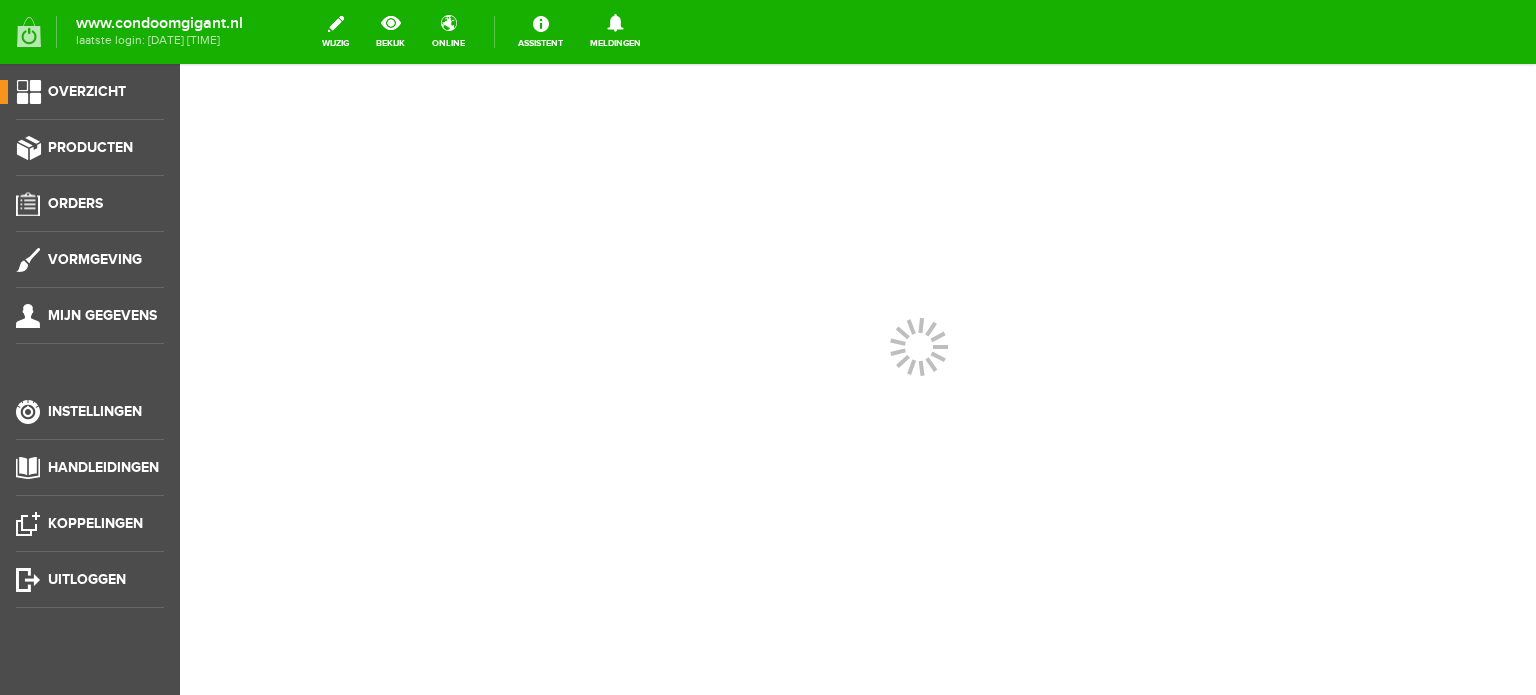 scroll, scrollTop: 0, scrollLeft: 0, axis: both 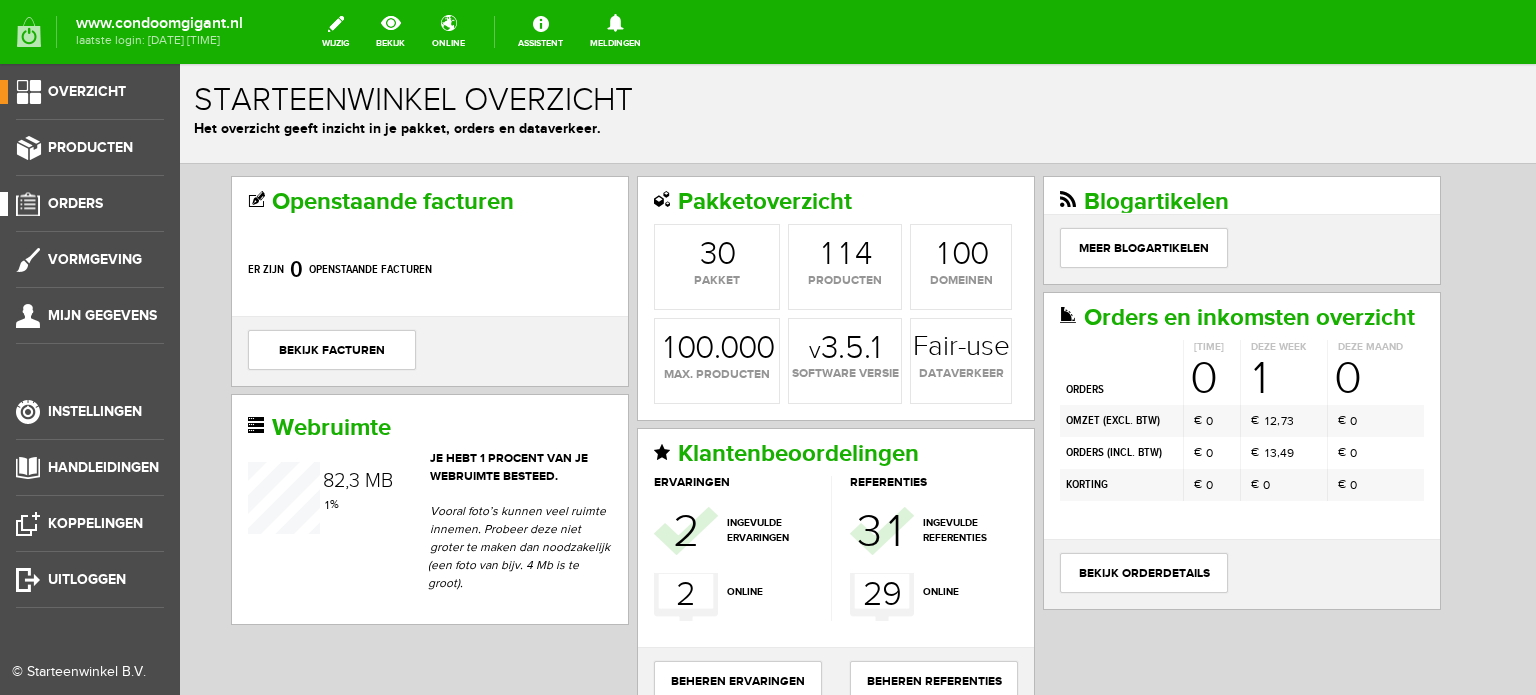click on "Orders" at bounding box center (75, 203) 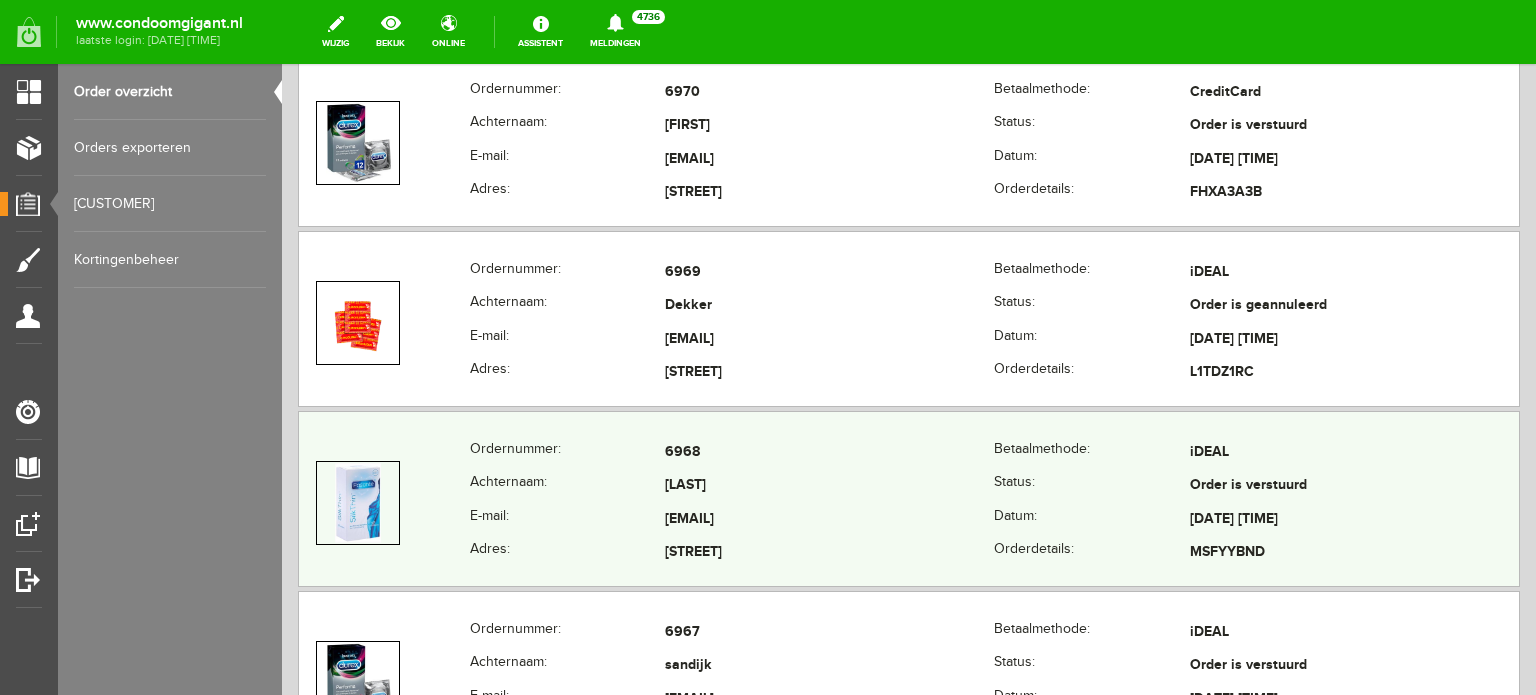 scroll, scrollTop: 500, scrollLeft: 0, axis: vertical 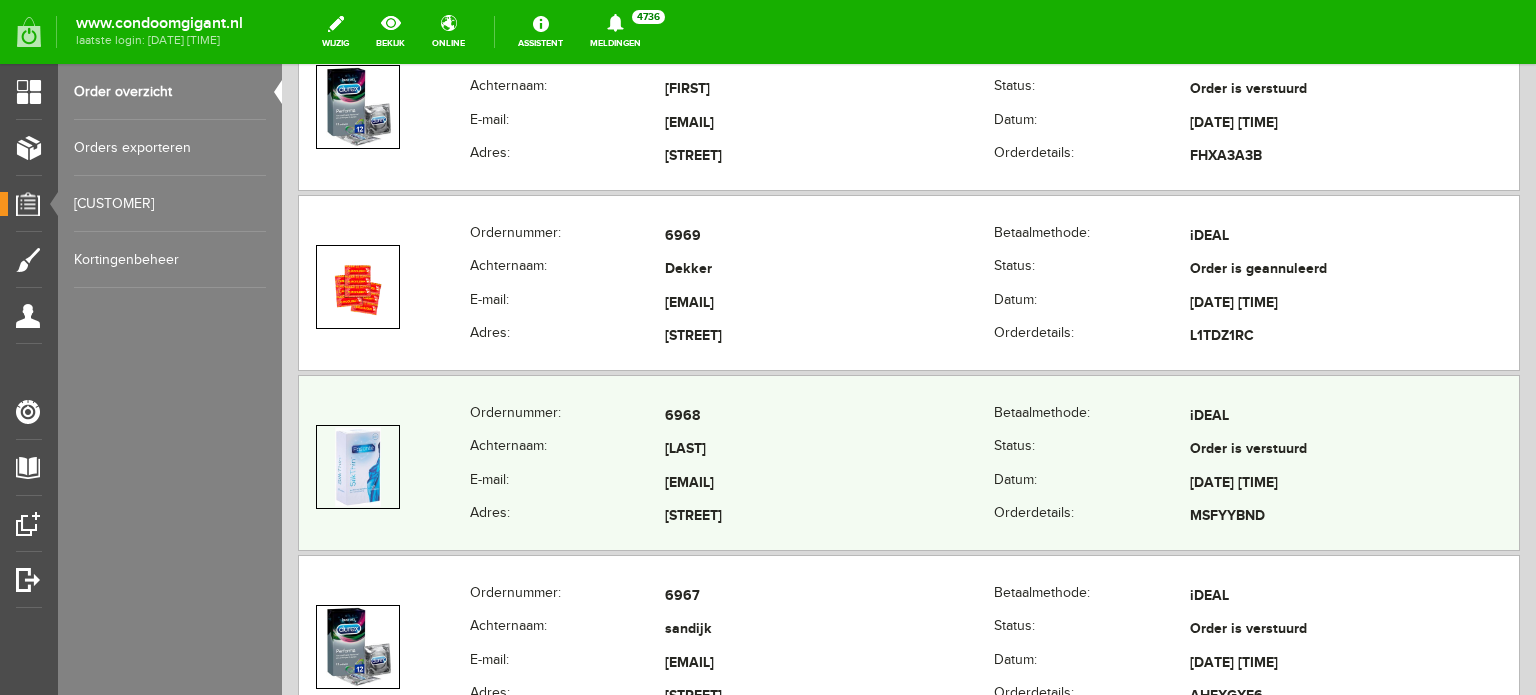 click on "[LAST]" at bounding box center [829, 451] 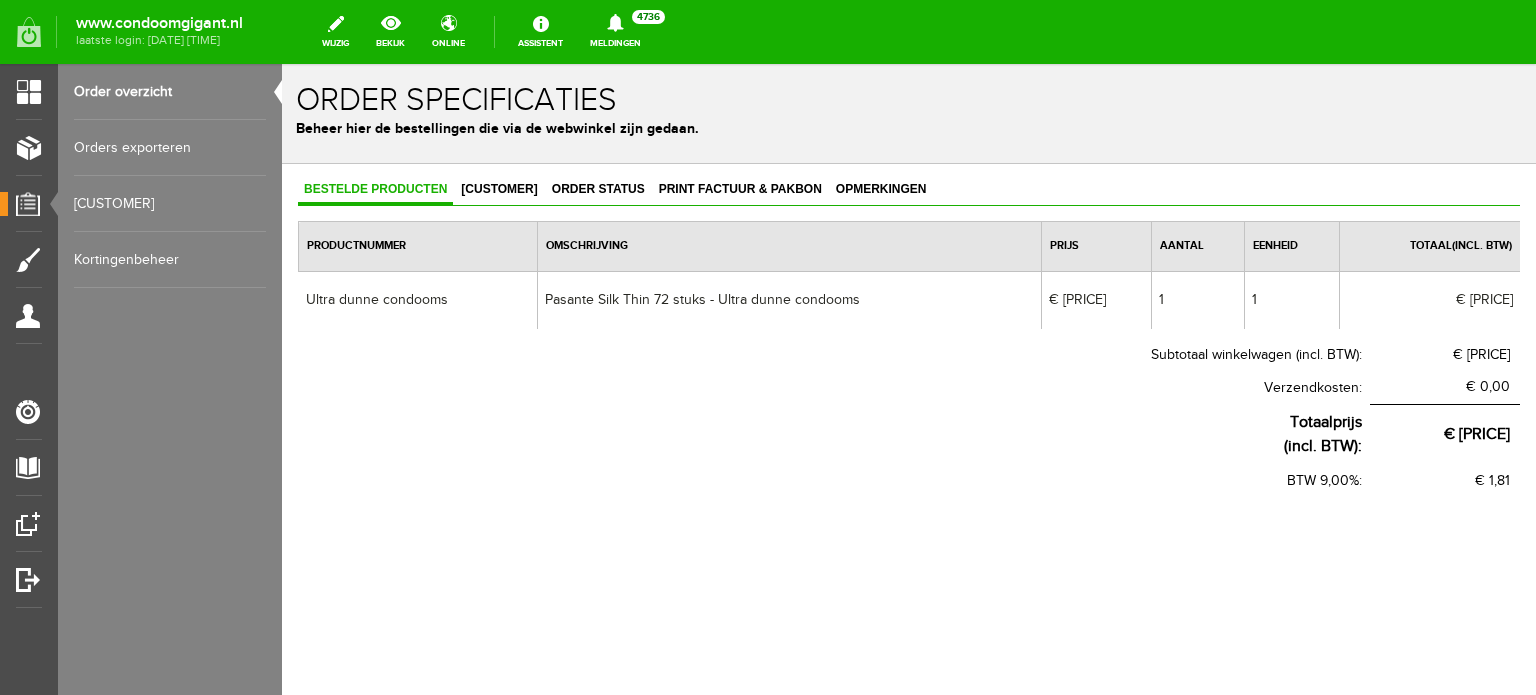 scroll, scrollTop: 0, scrollLeft: 0, axis: both 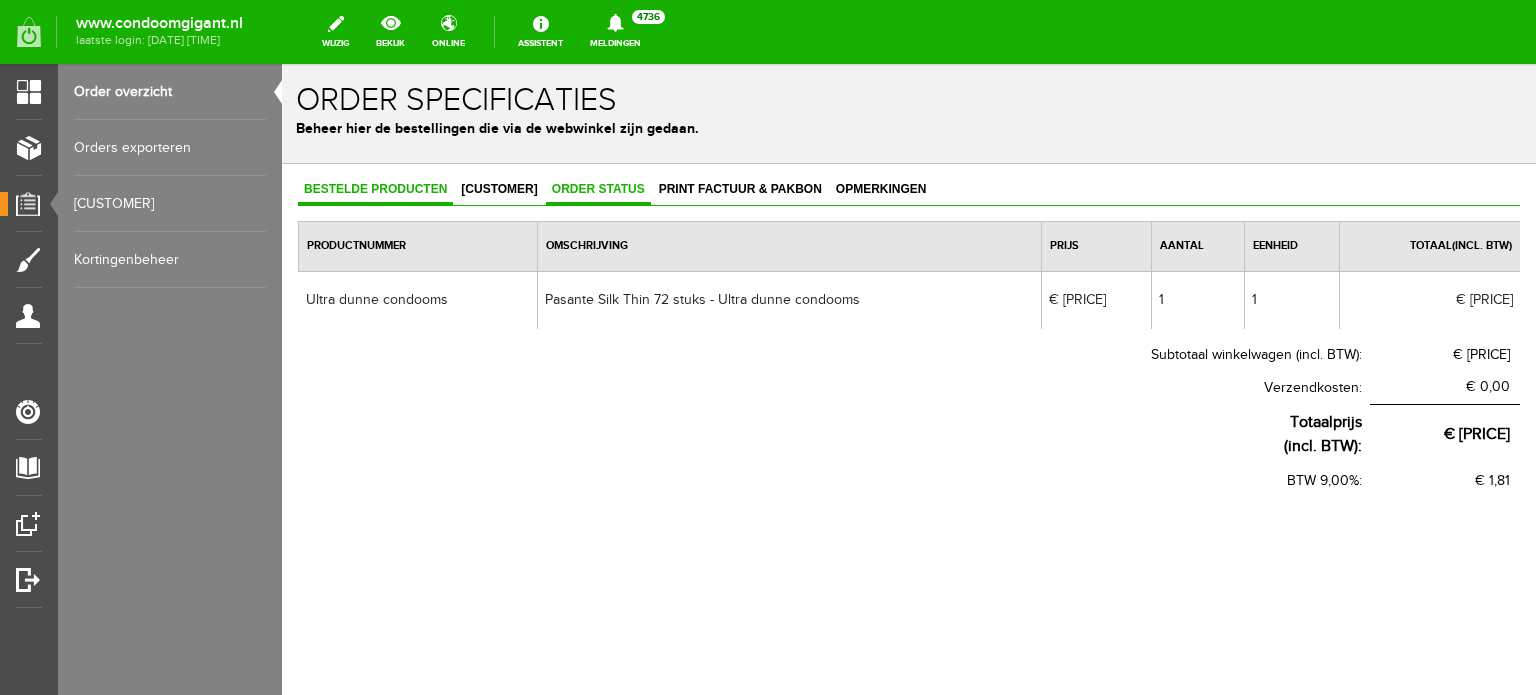click on "Order status" at bounding box center (598, 189) 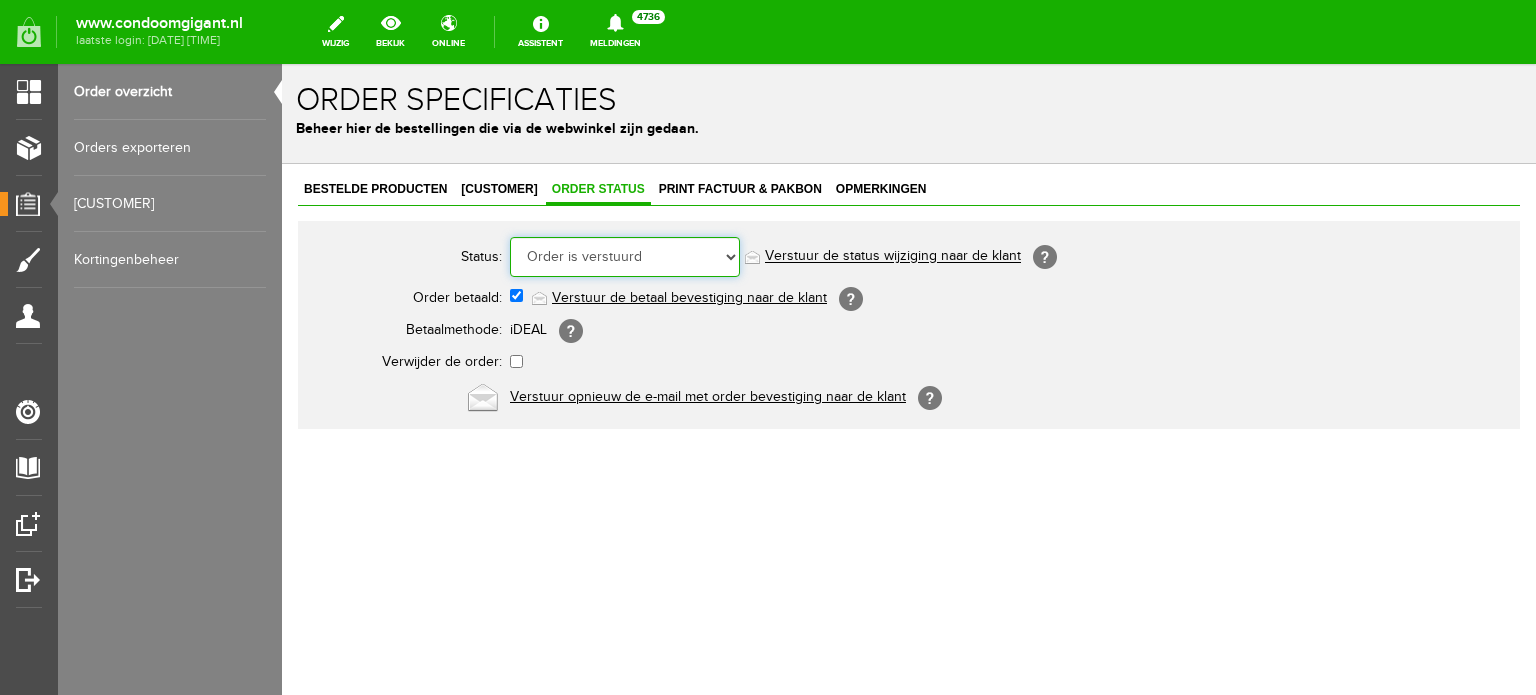 click on "Order in behandeling
Nieuw
Order in behandeling
Wacht op leverancier
Wacht op betaling
Order is verstuurd
Order is geleverd
Order is geannuleerd
Betaald bedrag is niet correct
Order is geleverd bij de buren
Order gereed om op te halen
Reserveringen
Klaar voor verzending
Retour order" at bounding box center (625, 257) 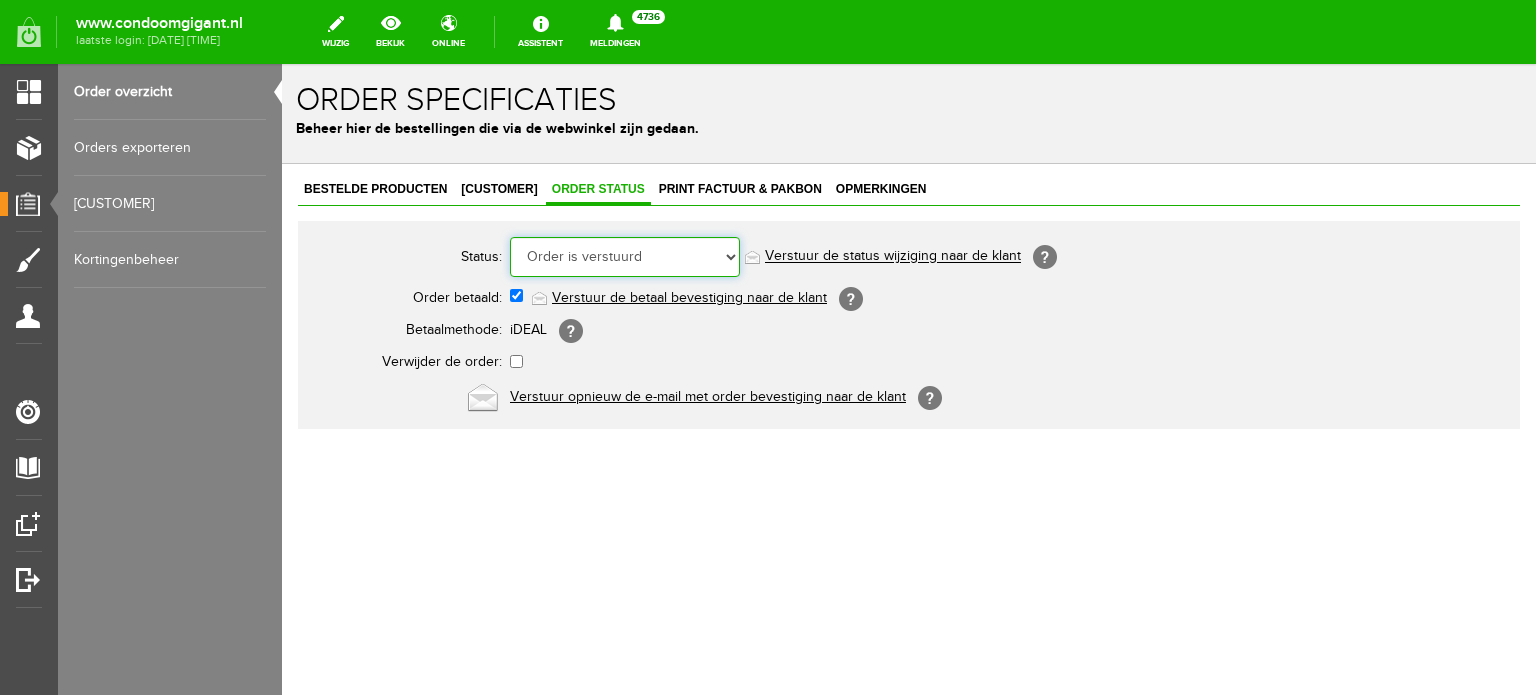 select on "7" 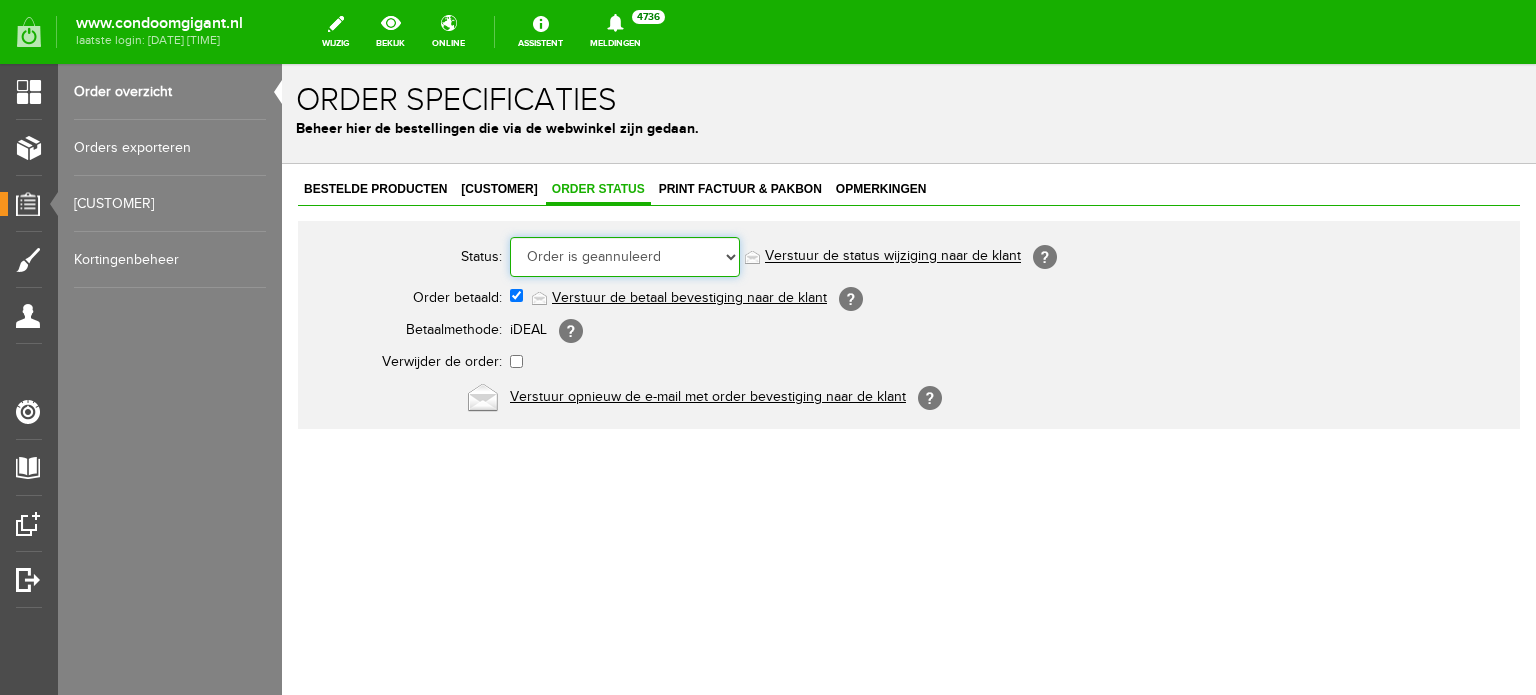 click on "Order in behandeling
Nieuw
Order in behandeling
Wacht op leverancier
Wacht op betaling
Order is verstuurd
Order is geleverd
Order is geannuleerd
Betaald bedrag is niet correct
Order is geleverd bij de buren
Order gereed om op te halen
Reserveringen
Klaar voor verzending
Retour order" at bounding box center (625, 257) 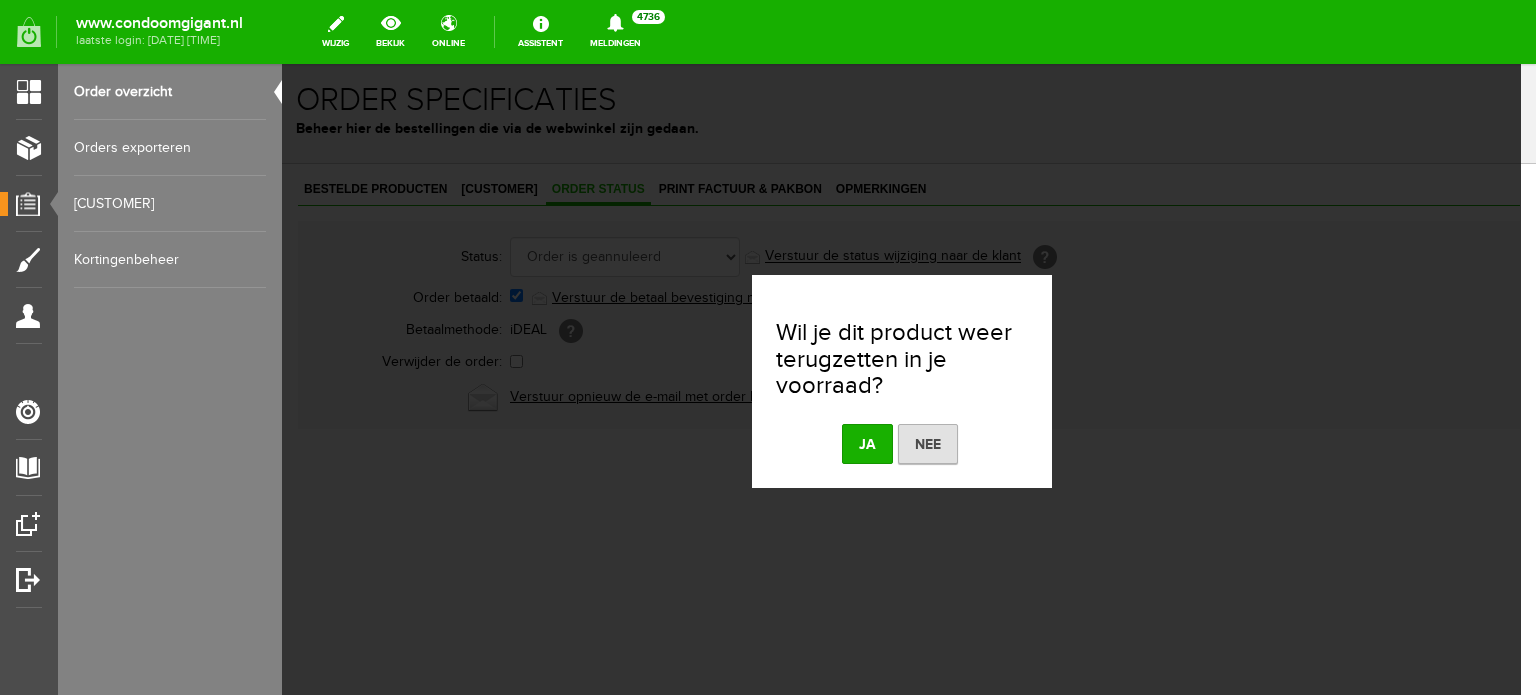 click on "Nee" at bounding box center (928, 444) 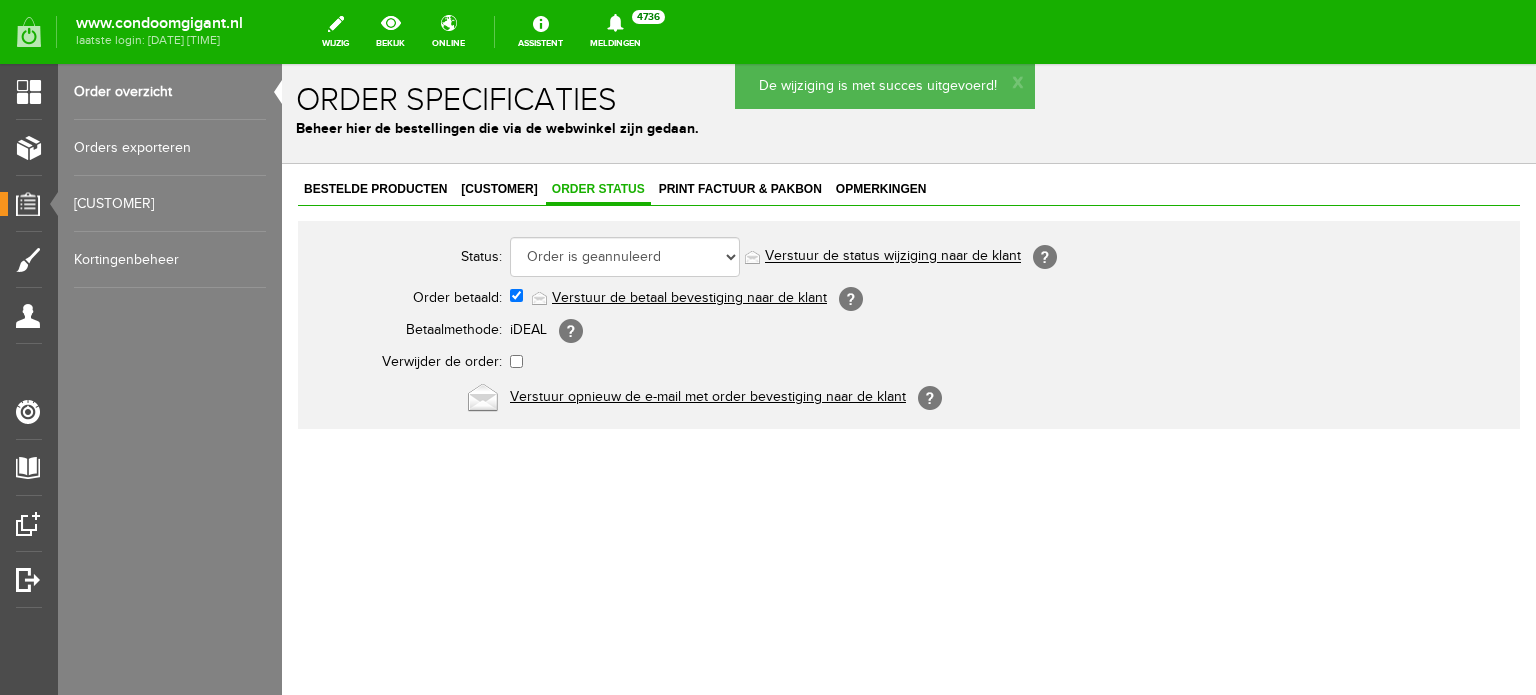 click on "Verstuur de status wijziging naar de klant" at bounding box center [893, 257] 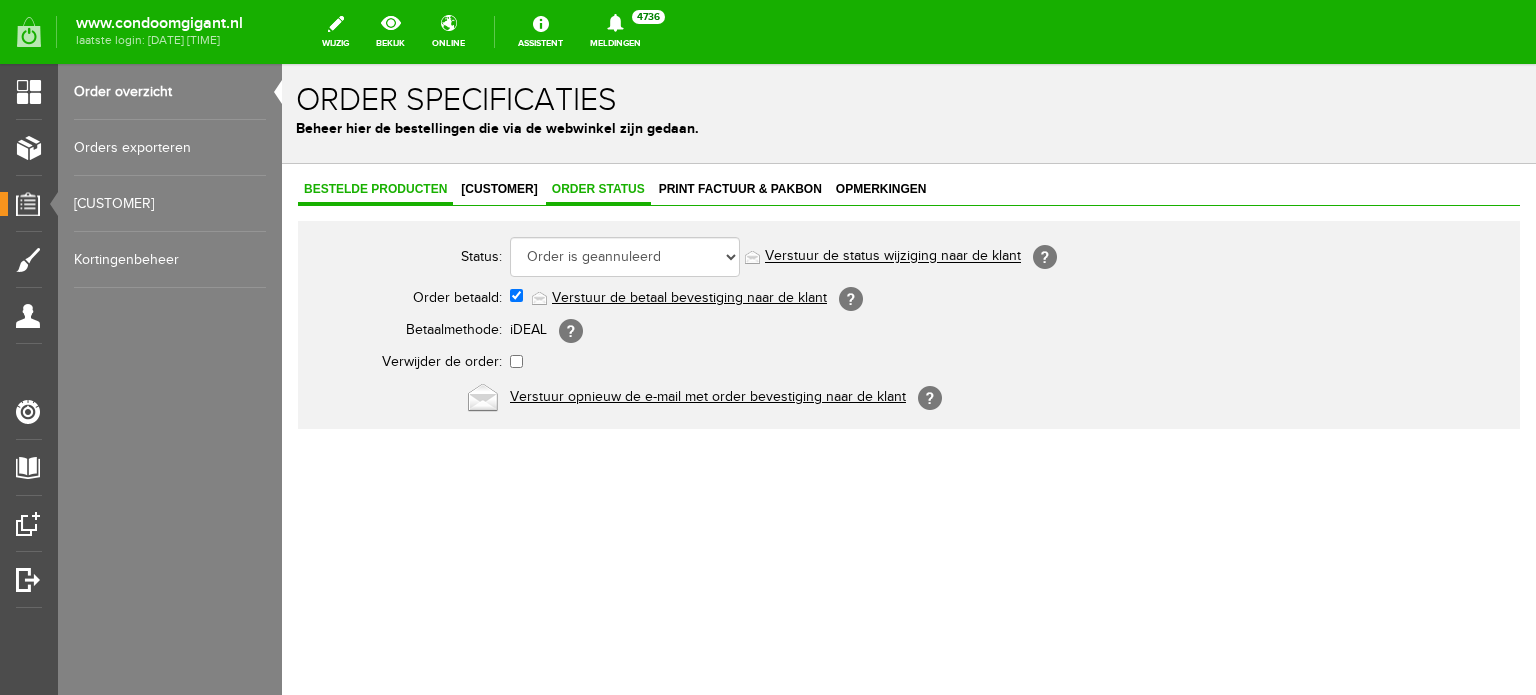 click on "Bestelde producten" at bounding box center [375, 190] 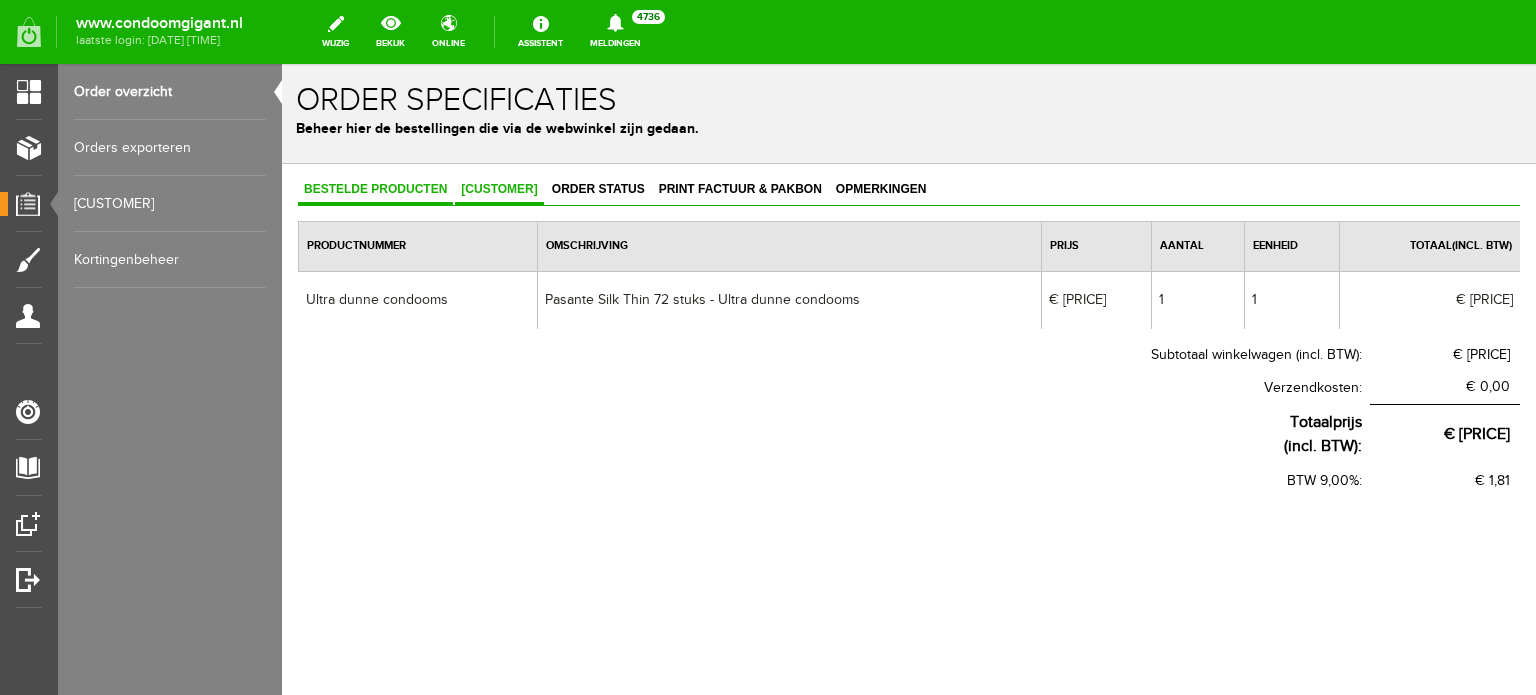 click on "[CUSTOMER]" at bounding box center (499, 190) 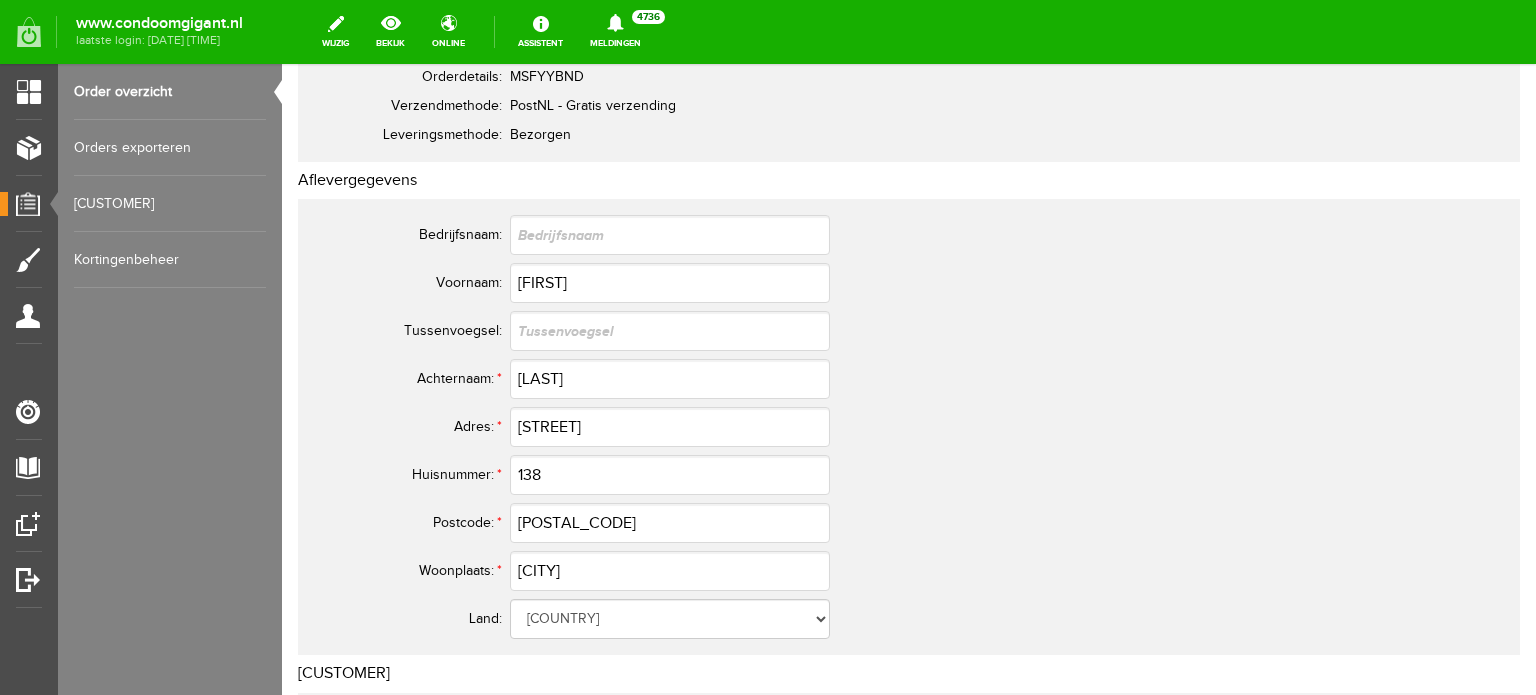 scroll, scrollTop: 300, scrollLeft: 0, axis: vertical 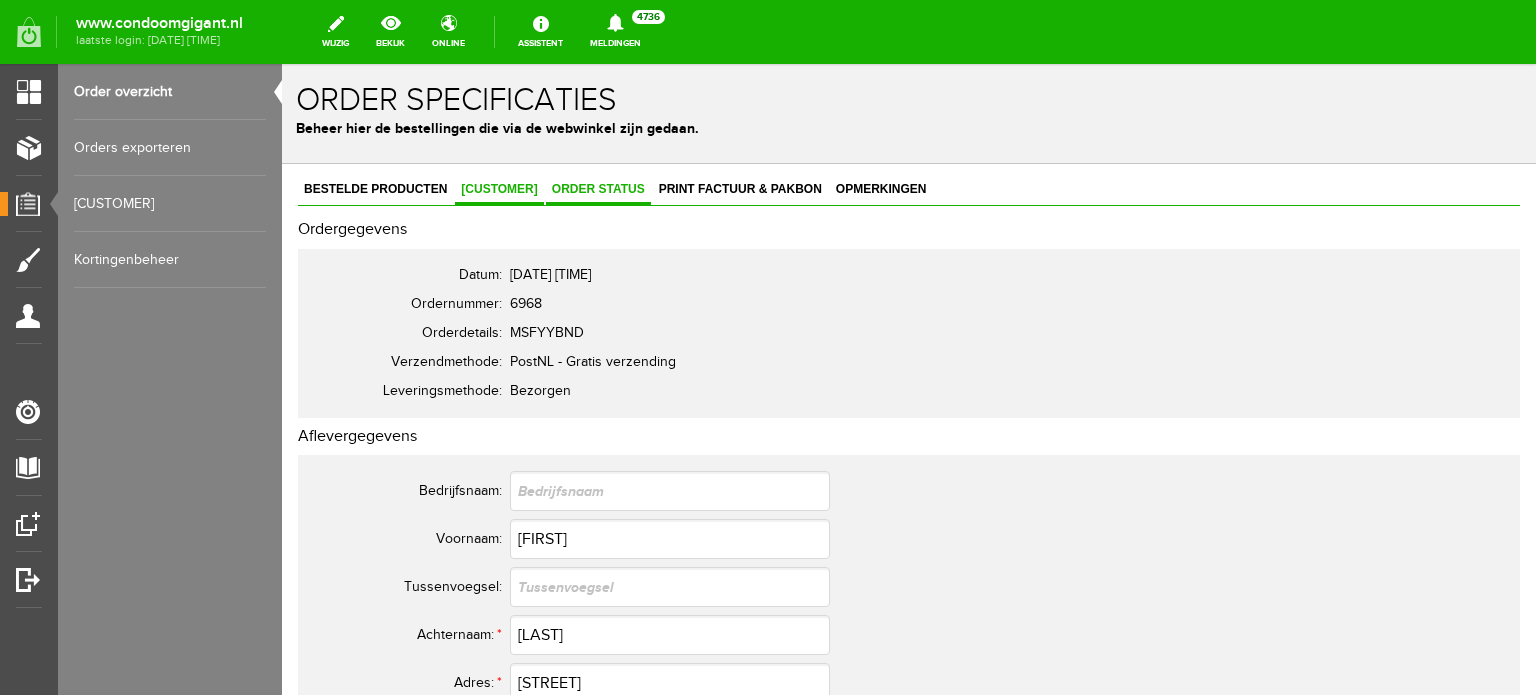 click on "Order status" at bounding box center (598, 189) 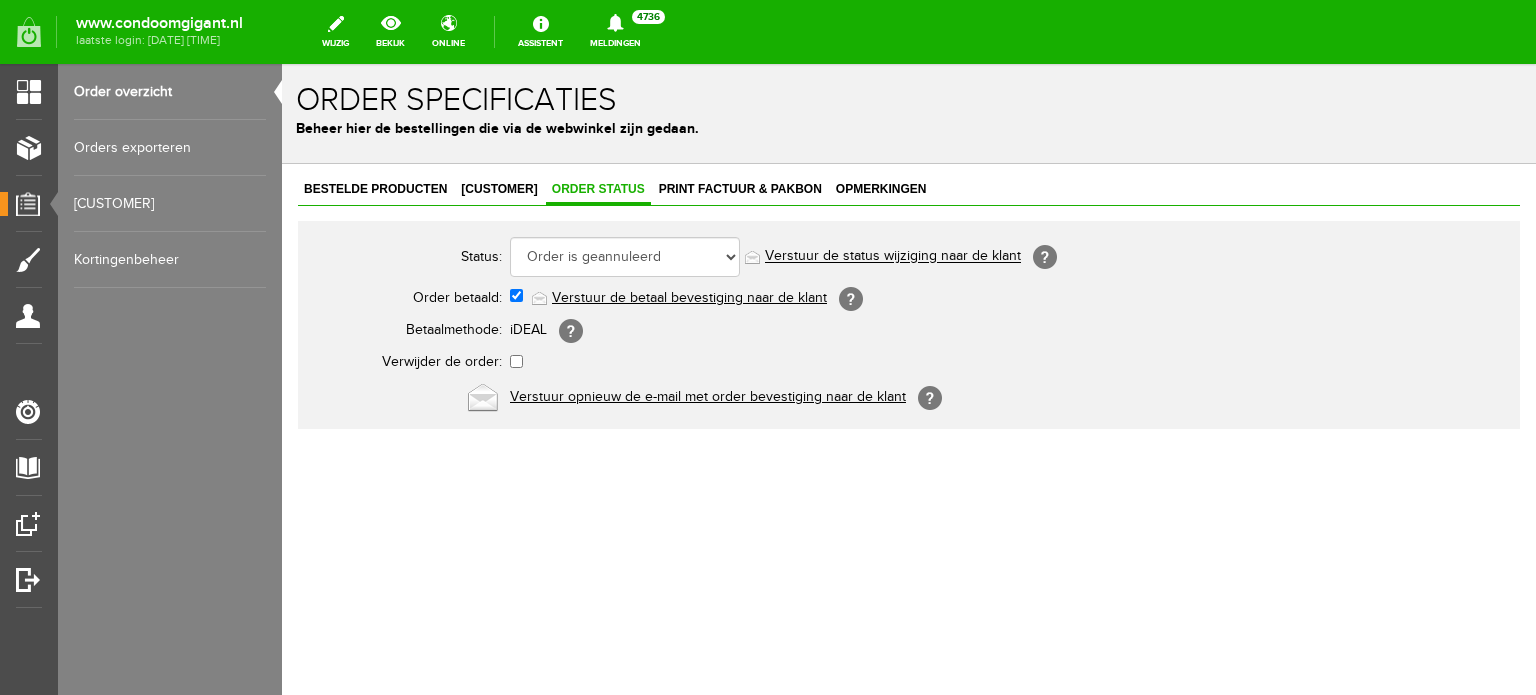 click on "Bestelde producten Klantgegevens Order status Print factuur & pakbon Opmerkingen
Productnummer Omschrijving Prijs Aantal Eenheid Totaal(incl. BTW) Totaal(excl. BTW)
Ultra dunne condooms Pasante Silk Thin 72 stuks - Ultra dunne condooms € 21,97 1 1 € 21,97 € 20,16
Subtotaal winkelwagen (incl. BTW):
€ 21,97
Verzendkosten:
€ 0,00
Totaalprijs (incl. BTW):
€ 21,97
BTW
9,00%:
€ 1,81
Ordergegevens
Datum: *" at bounding box center (909, 371) 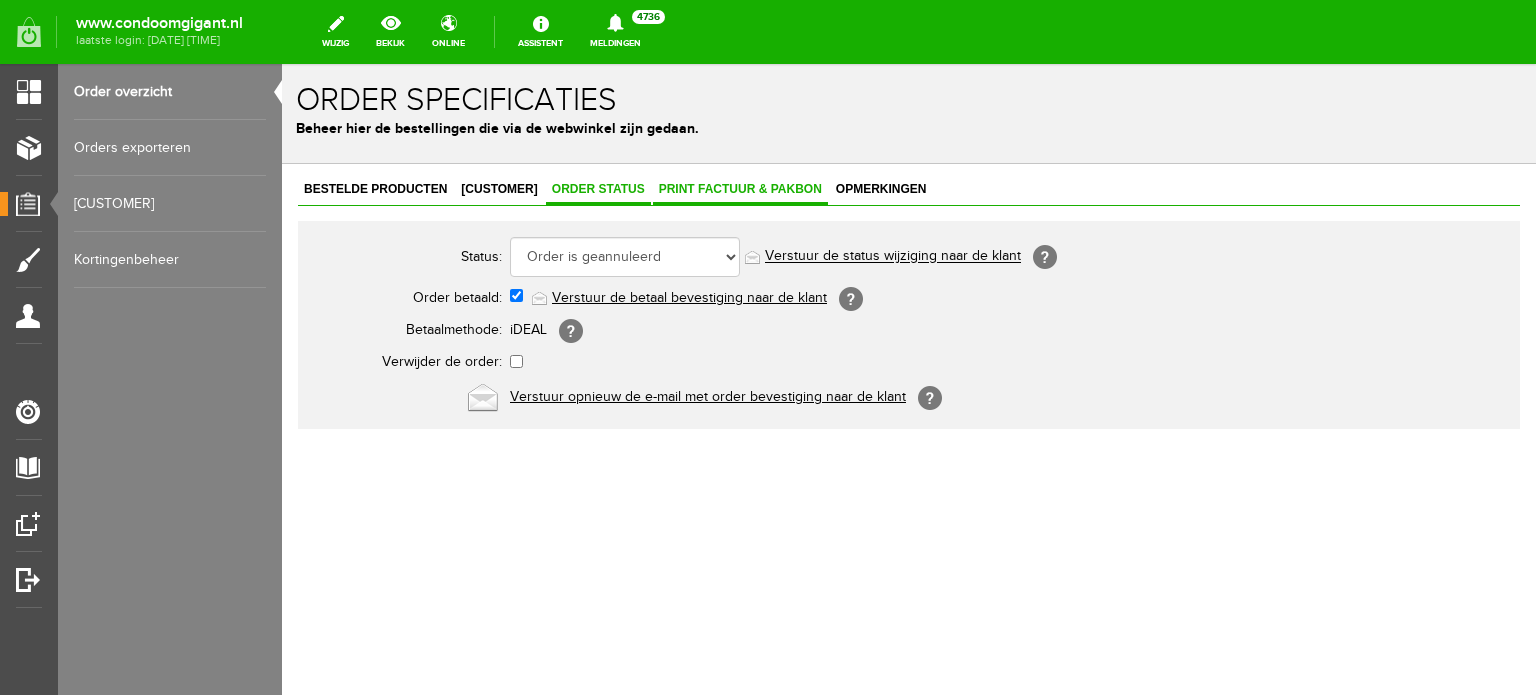 click on "Print factuur & pakbon" at bounding box center (740, 189) 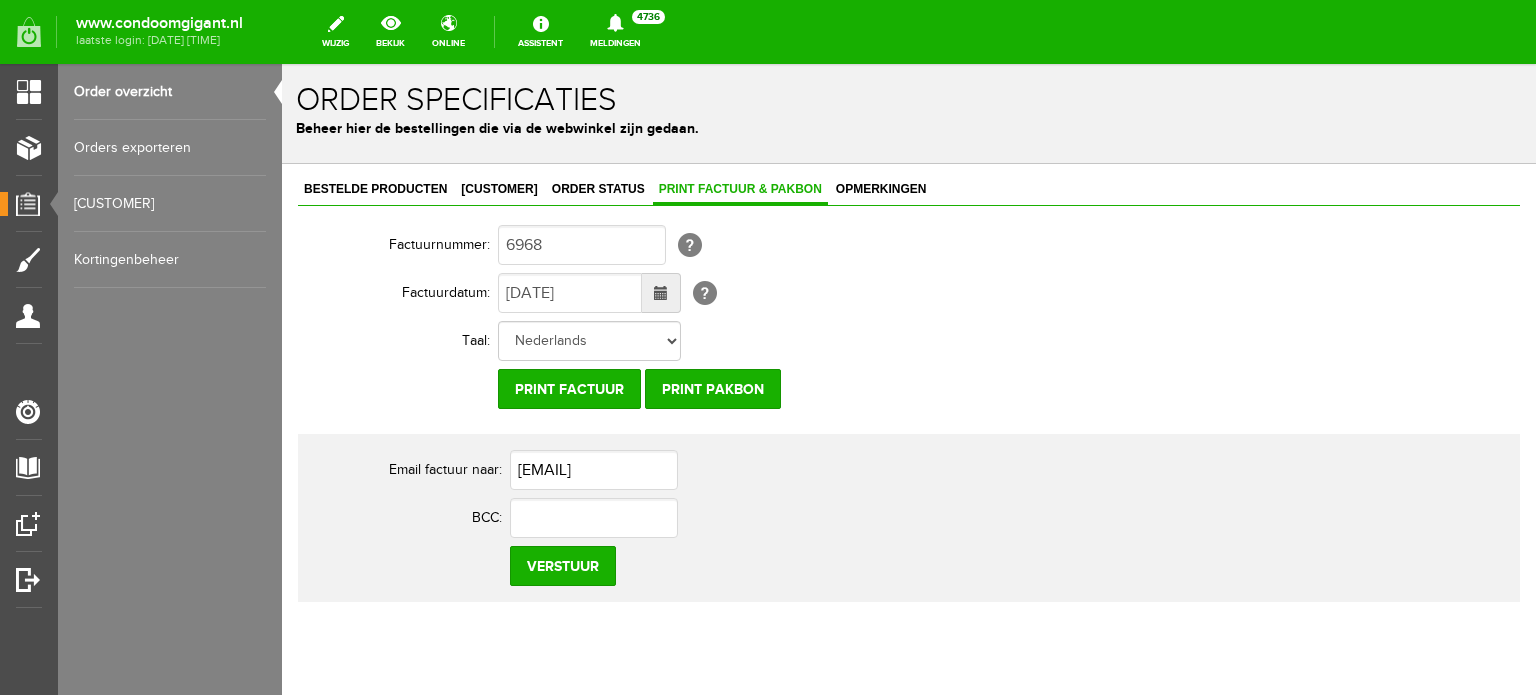 click on "Bestelde producten Klantgegevens Order status Print factuur & pakbon Opmerkingen
Productnummer Omschrijving Prijs Aantal Eenheid Totaal(incl. BTW) Totaal(excl. BTW)
Ultra dunne condooms Pasante Silk Thin 72 stuks - Ultra dunne condooms € 21,97 1 1 € 21,97 € 20,16
Subtotaal winkelwagen (incl. BTW):
€ 21,97
Verzendkosten:
€ 0,00
Totaalprijs (incl. BTW):
€ 21,97
BTW
9,00%:
€ 1,81
Ordergegevens
Datum: *" at bounding box center (909, 389) 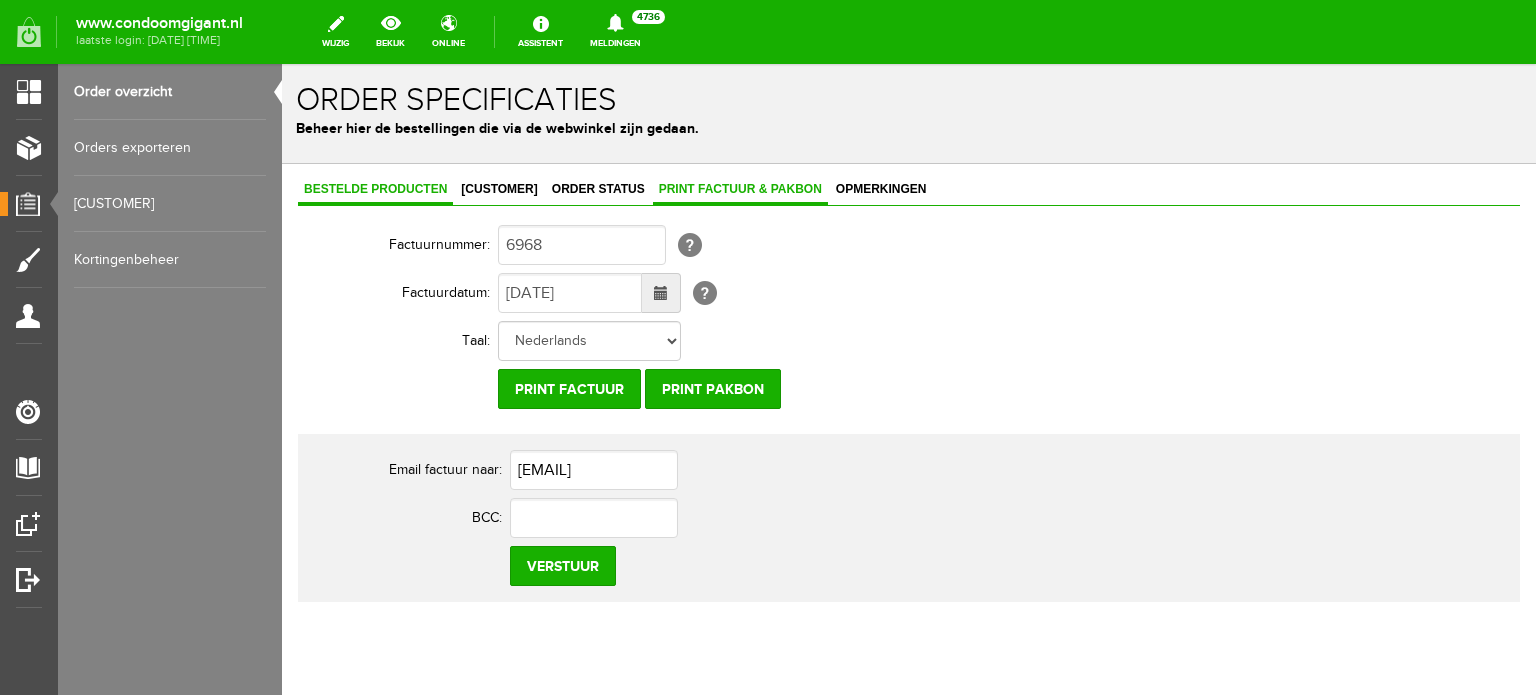 click on "Bestelde producten" at bounding box center [375, 189] 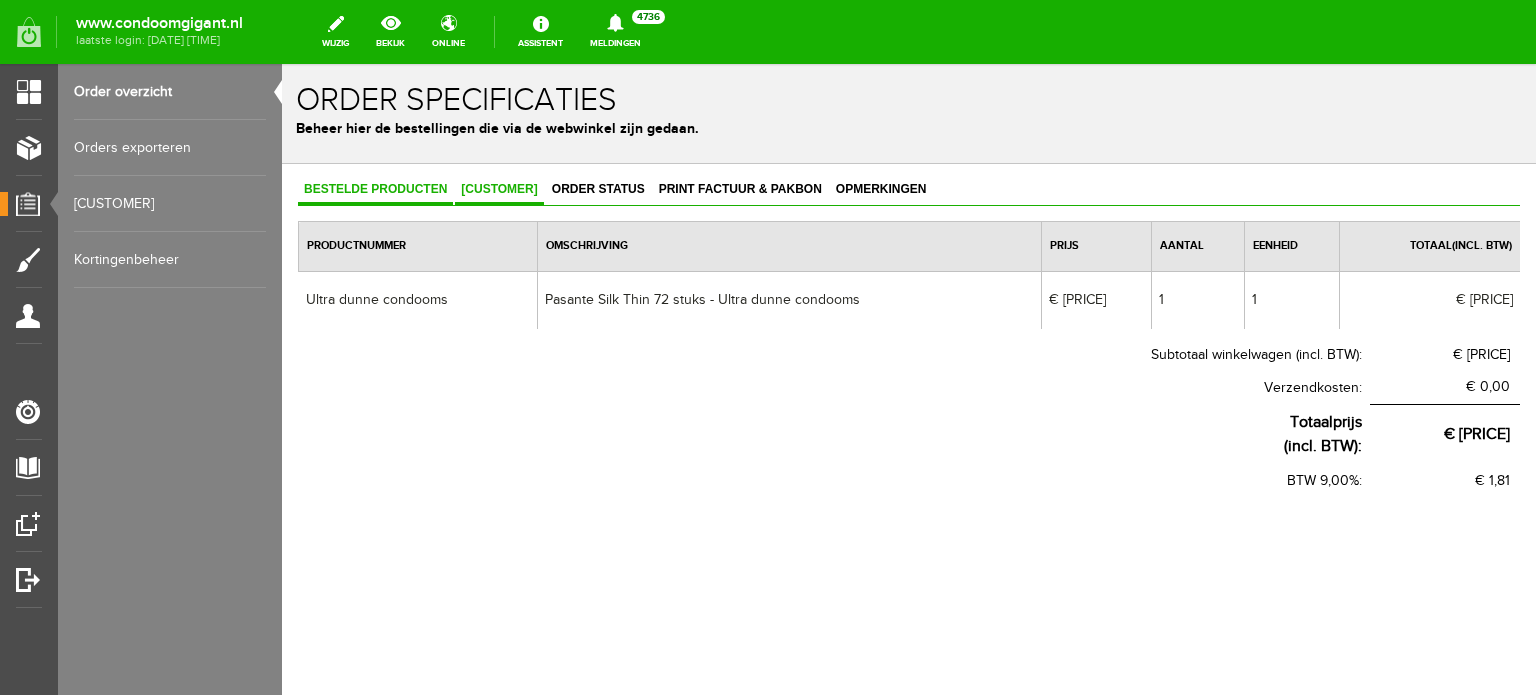 click on "[CUSTOMER]" at bounding box center (499, 189) 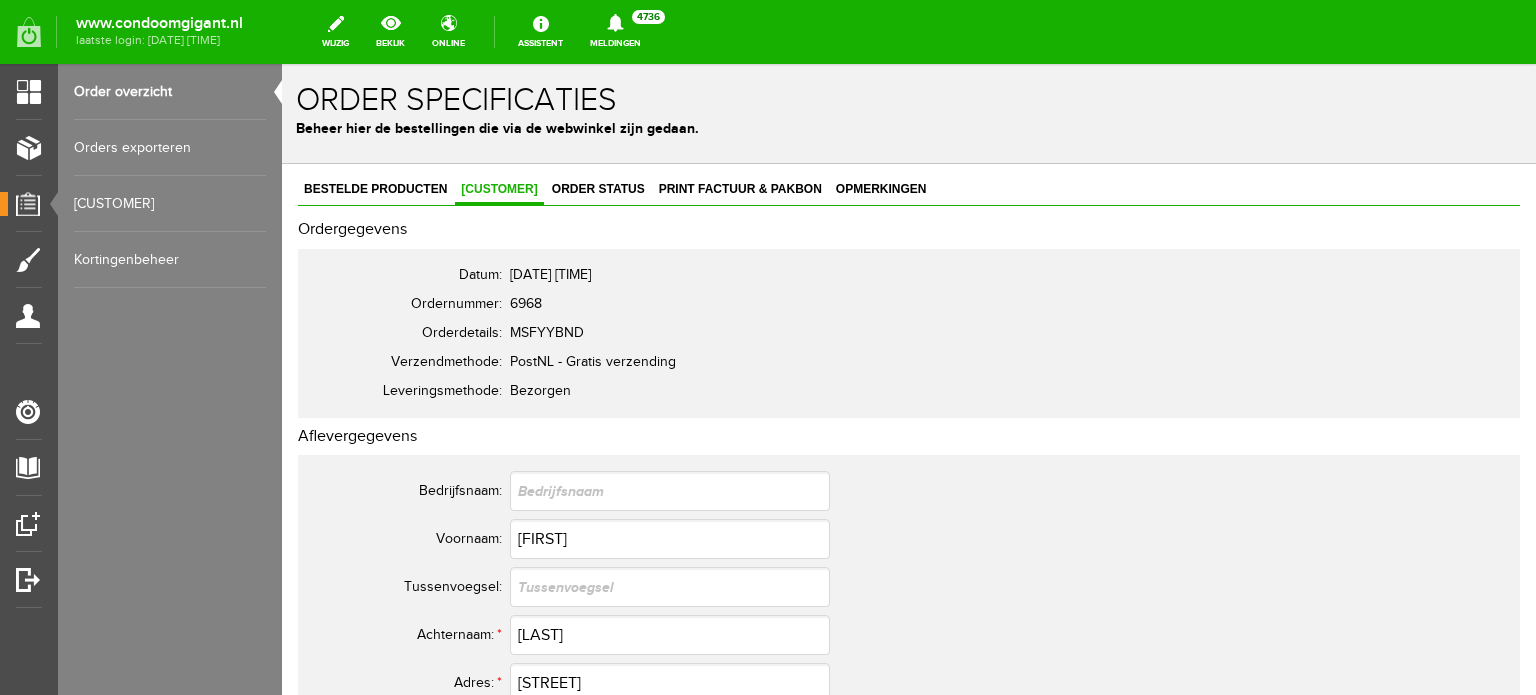 click on "Order overzicht" at bounding box center (170, 92) 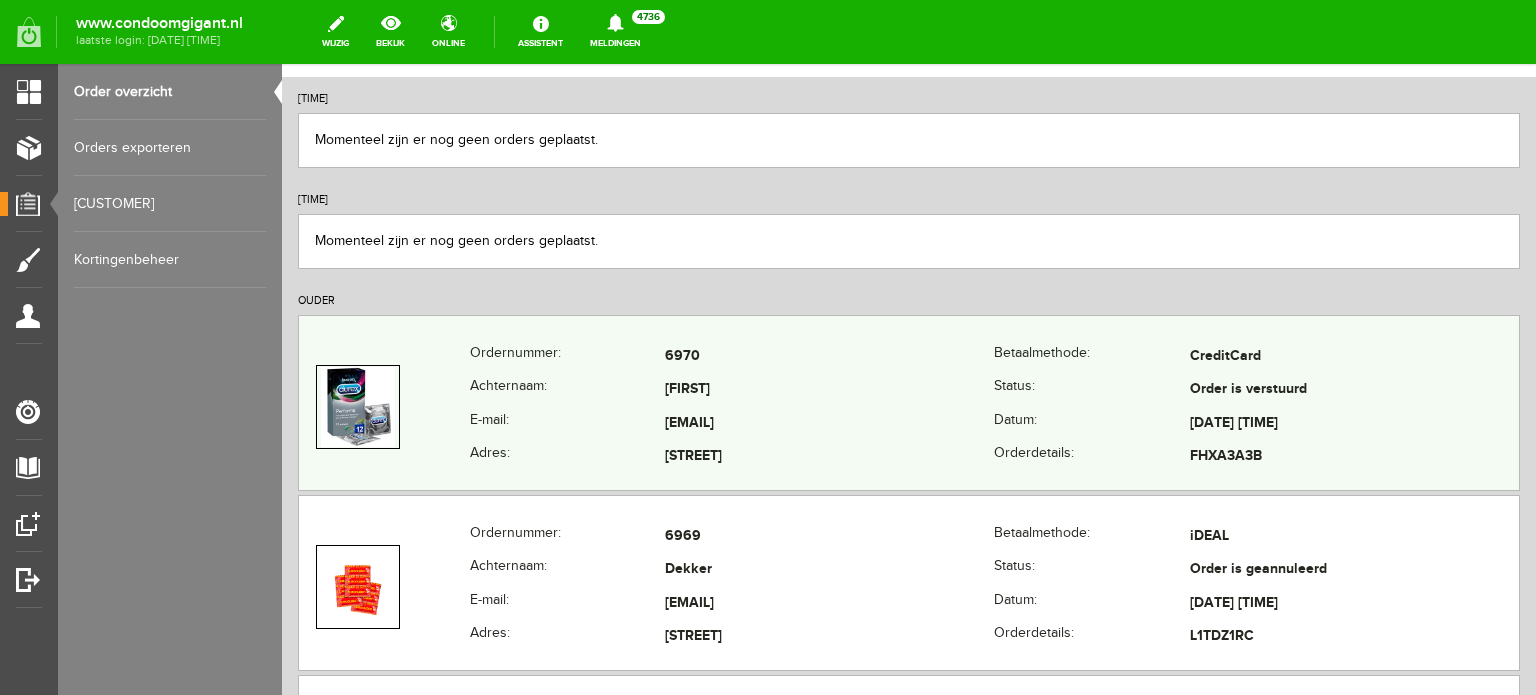 scroll, scrollTop: 300, scrollLeft: 0, axis: vertical 